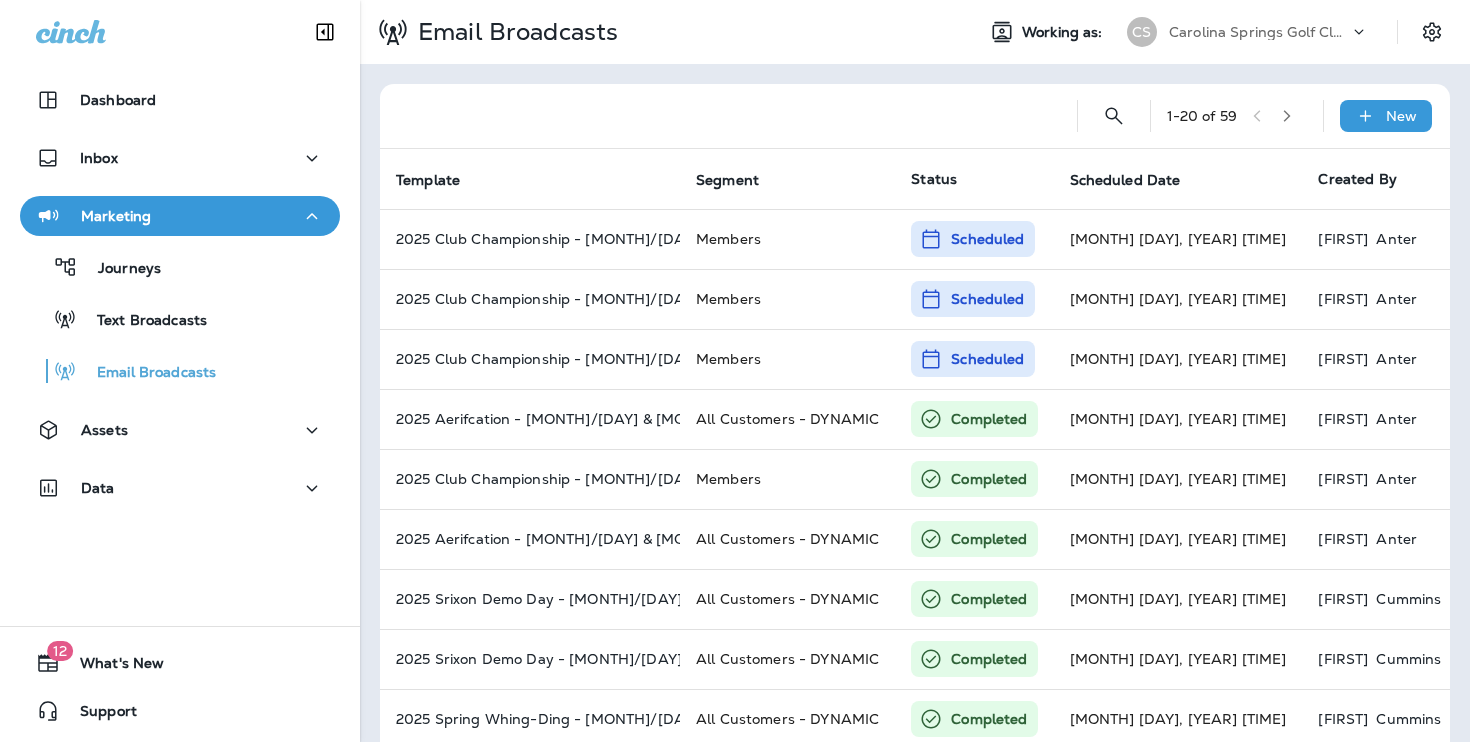 scroll, scrollTop: 0, scrollLeft: 0, axis: both 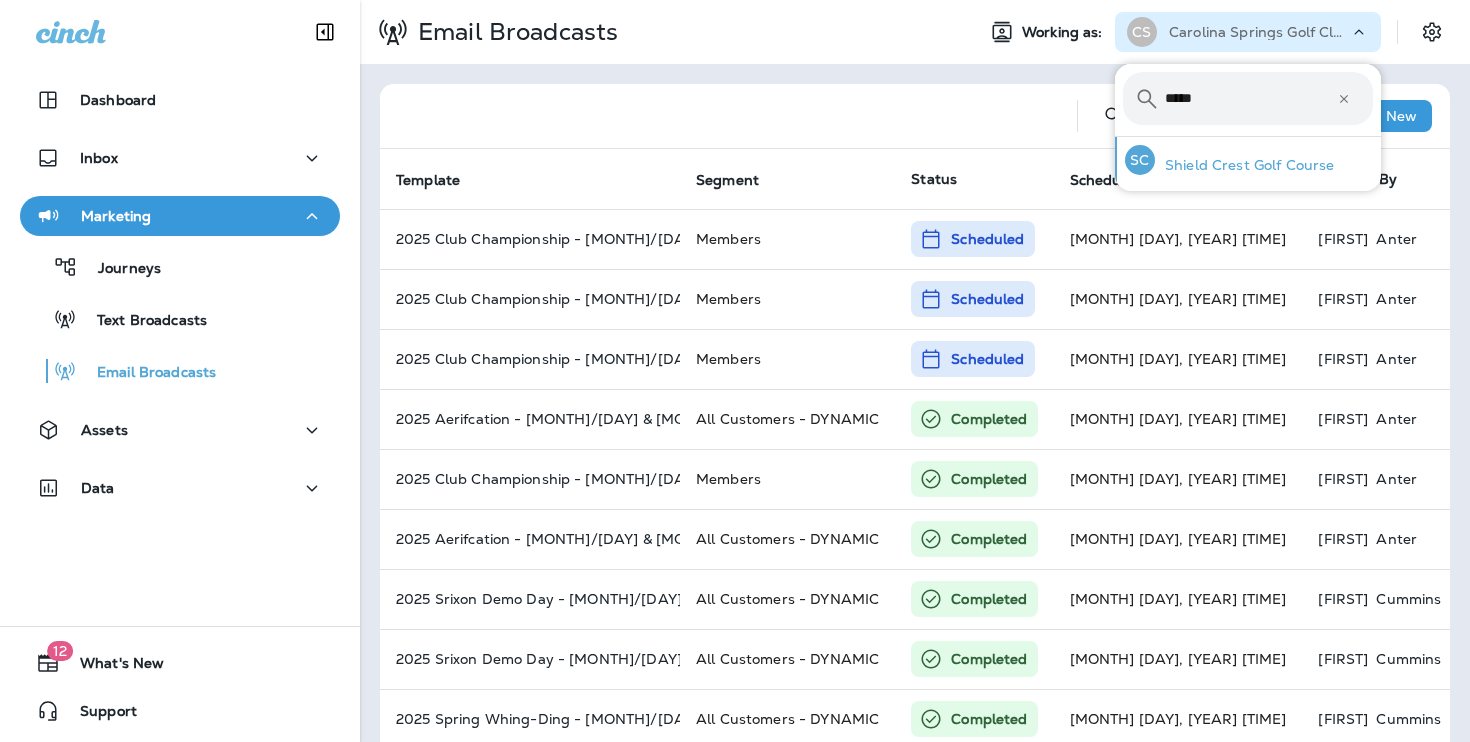 type on "*****" 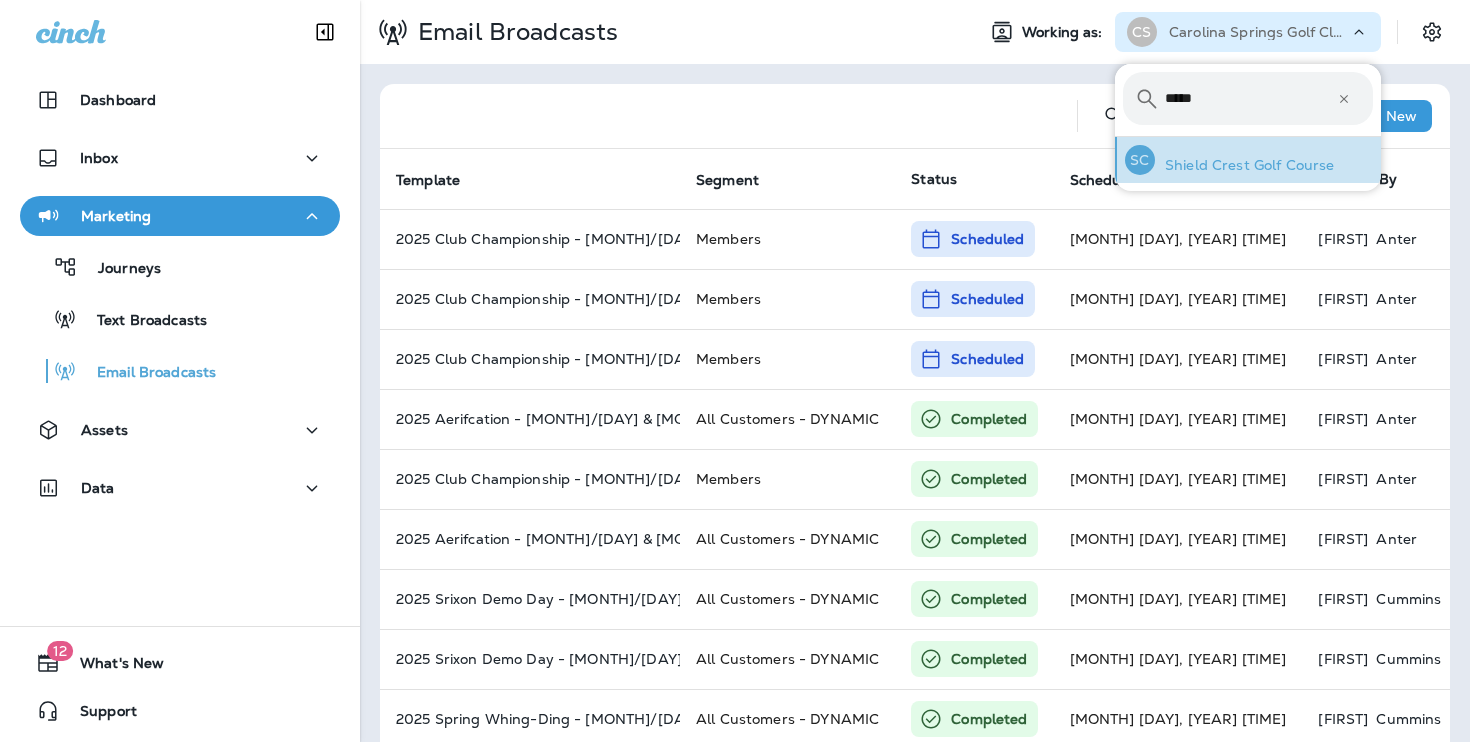 click on "SC Shield Crest Golf Course" at bounding box center [1229, 160] 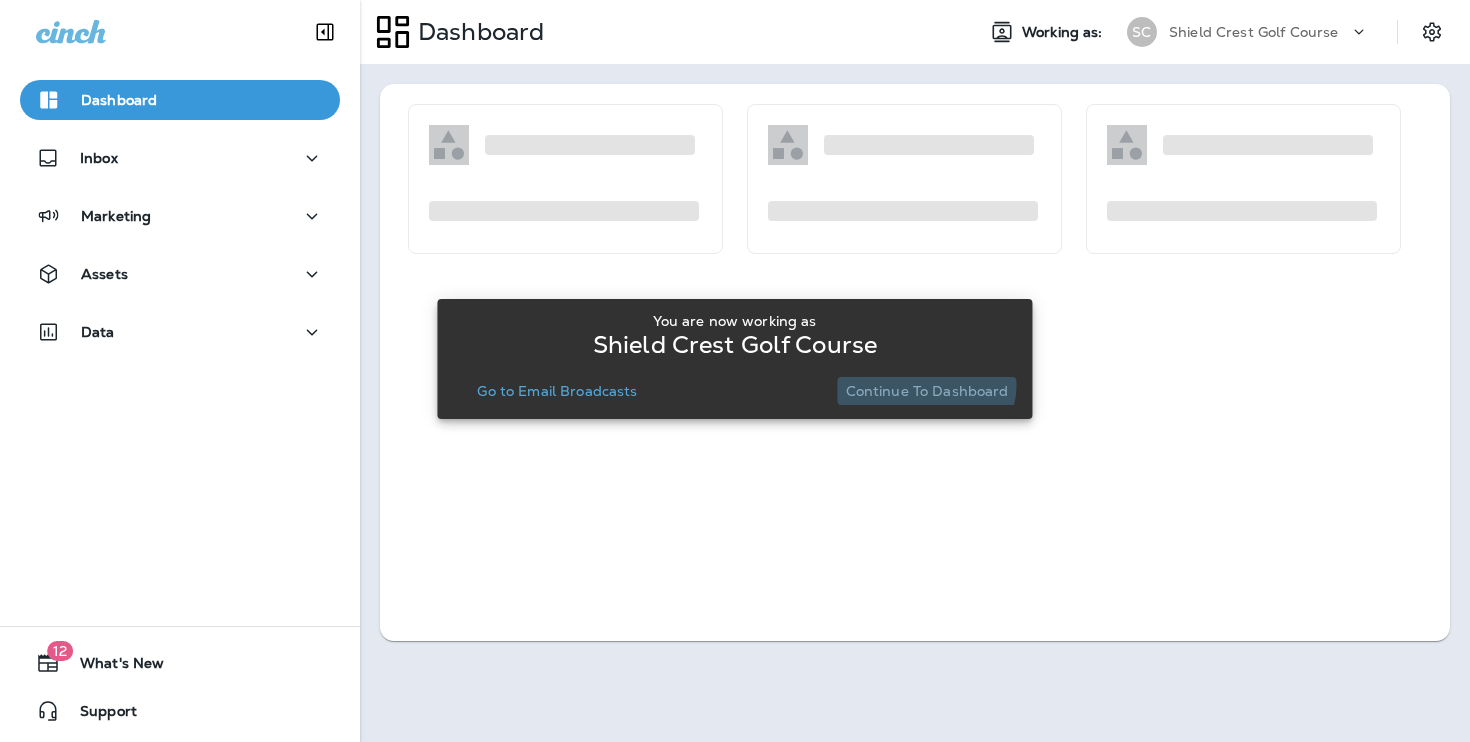 click on "Continue to Dashboard" at bounding box center (927, 391) 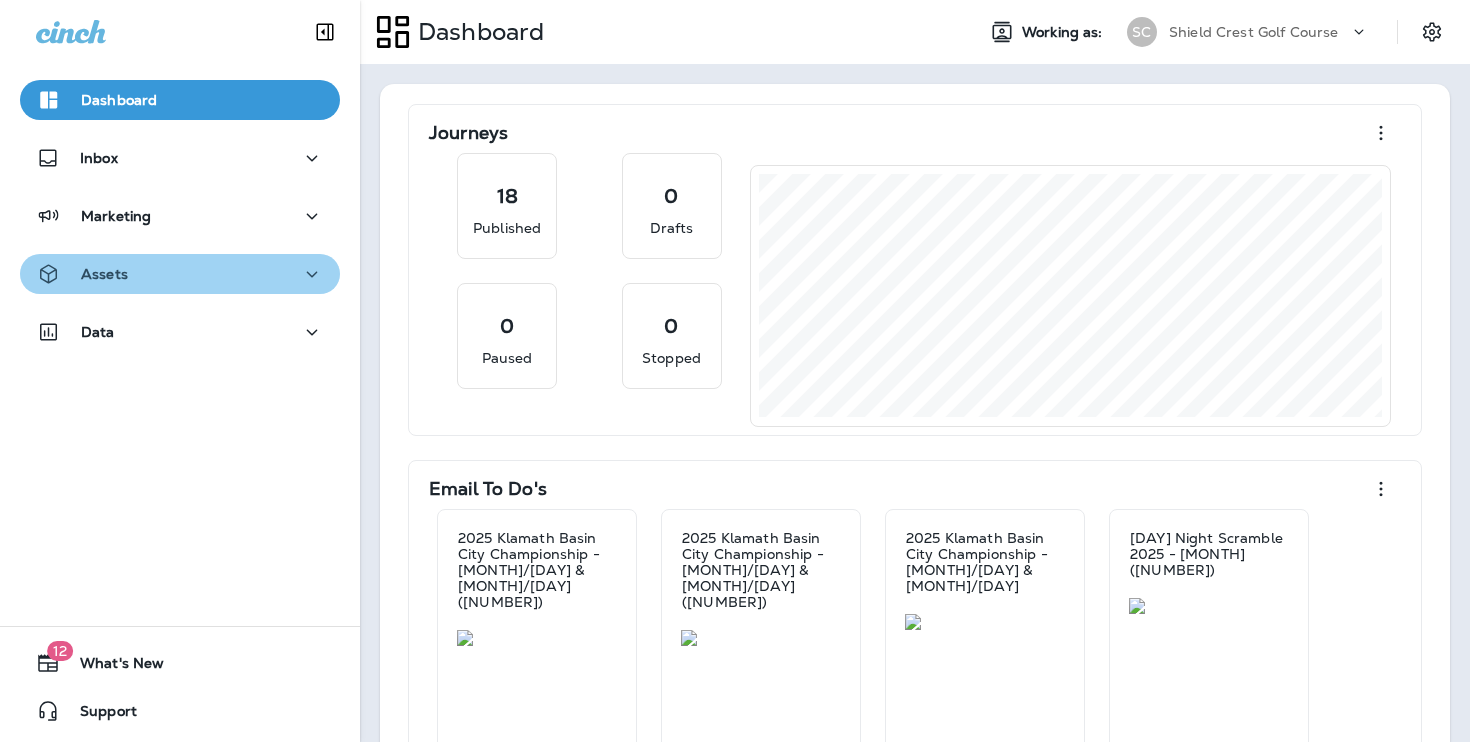 click on "Assets" at bounding box center (180, 158) 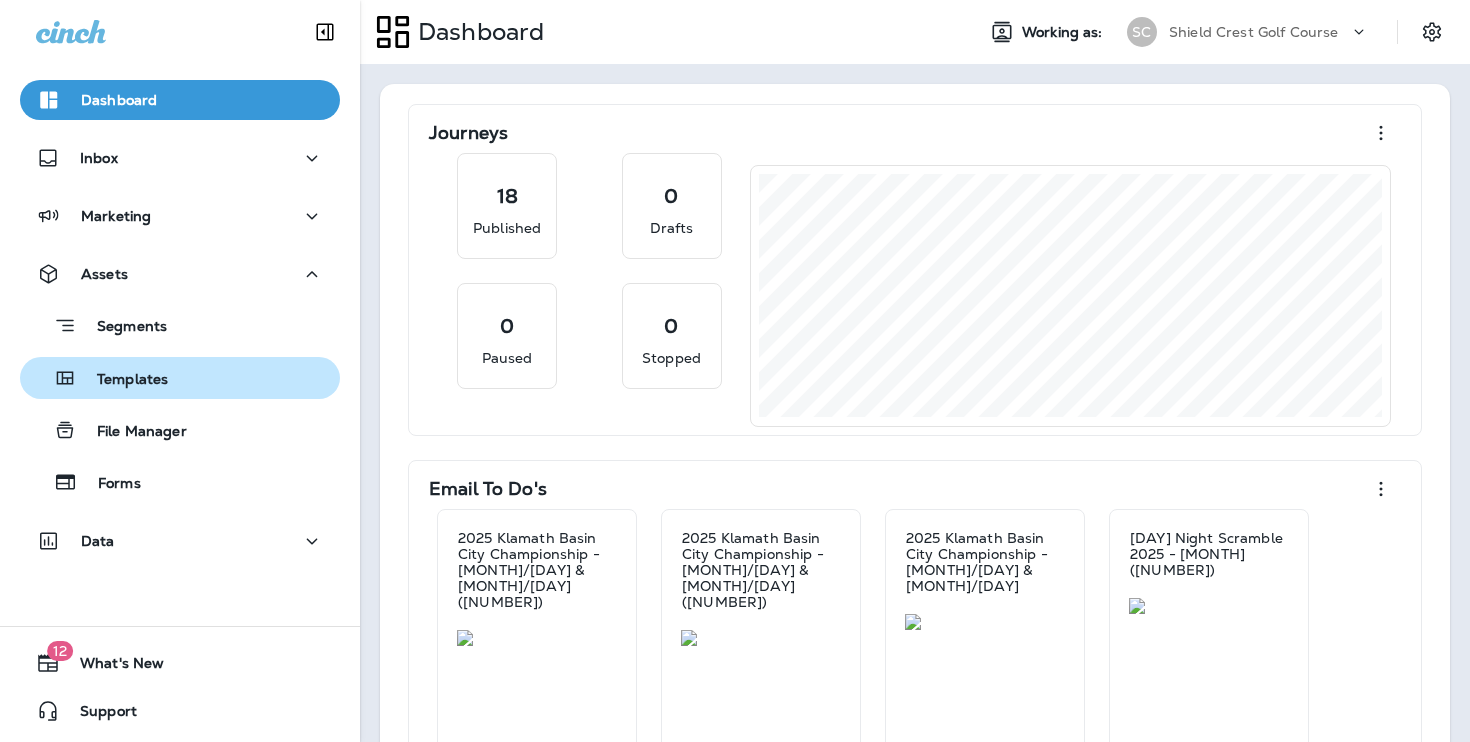 click on "Templates" at bounding box center [180, 325] 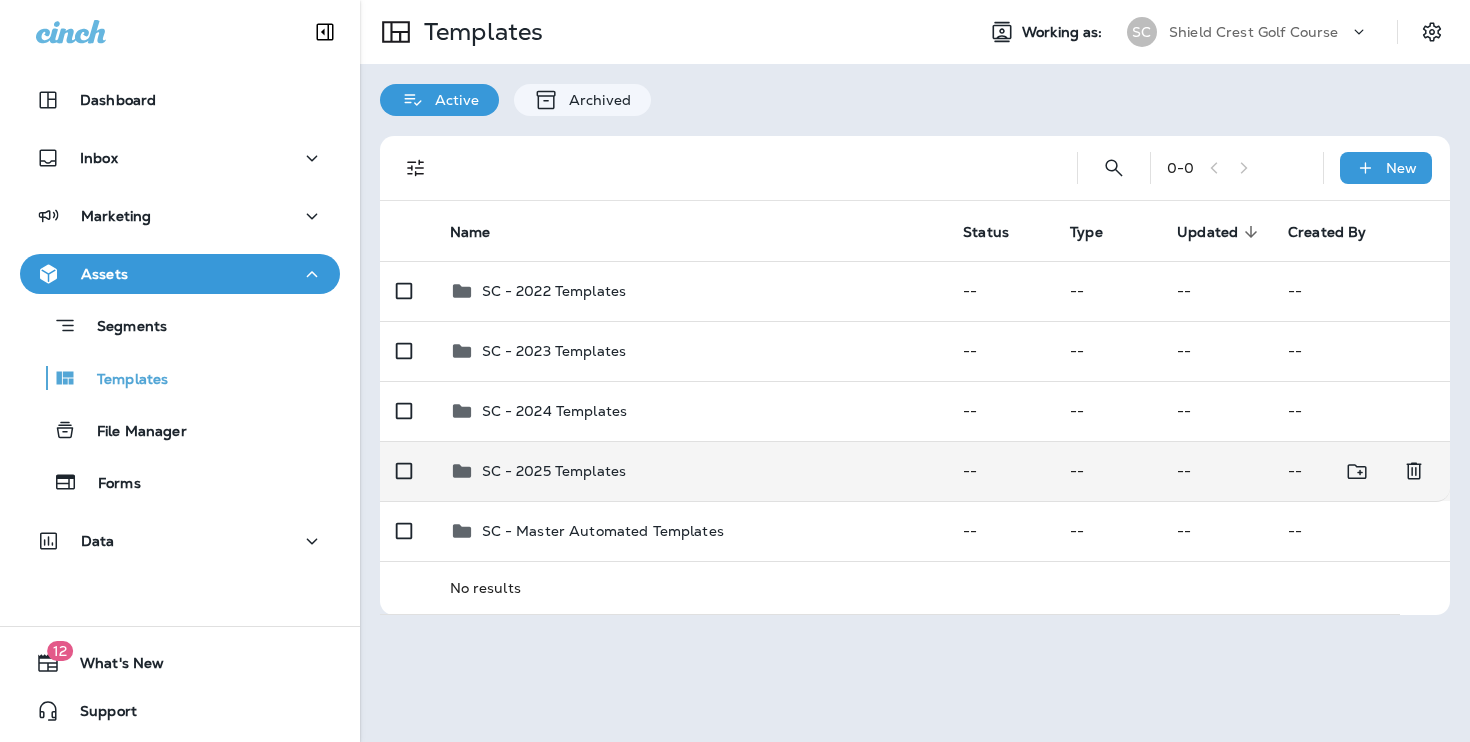 click on "SC - 2025 Templates" at bounding box center (691, 291) 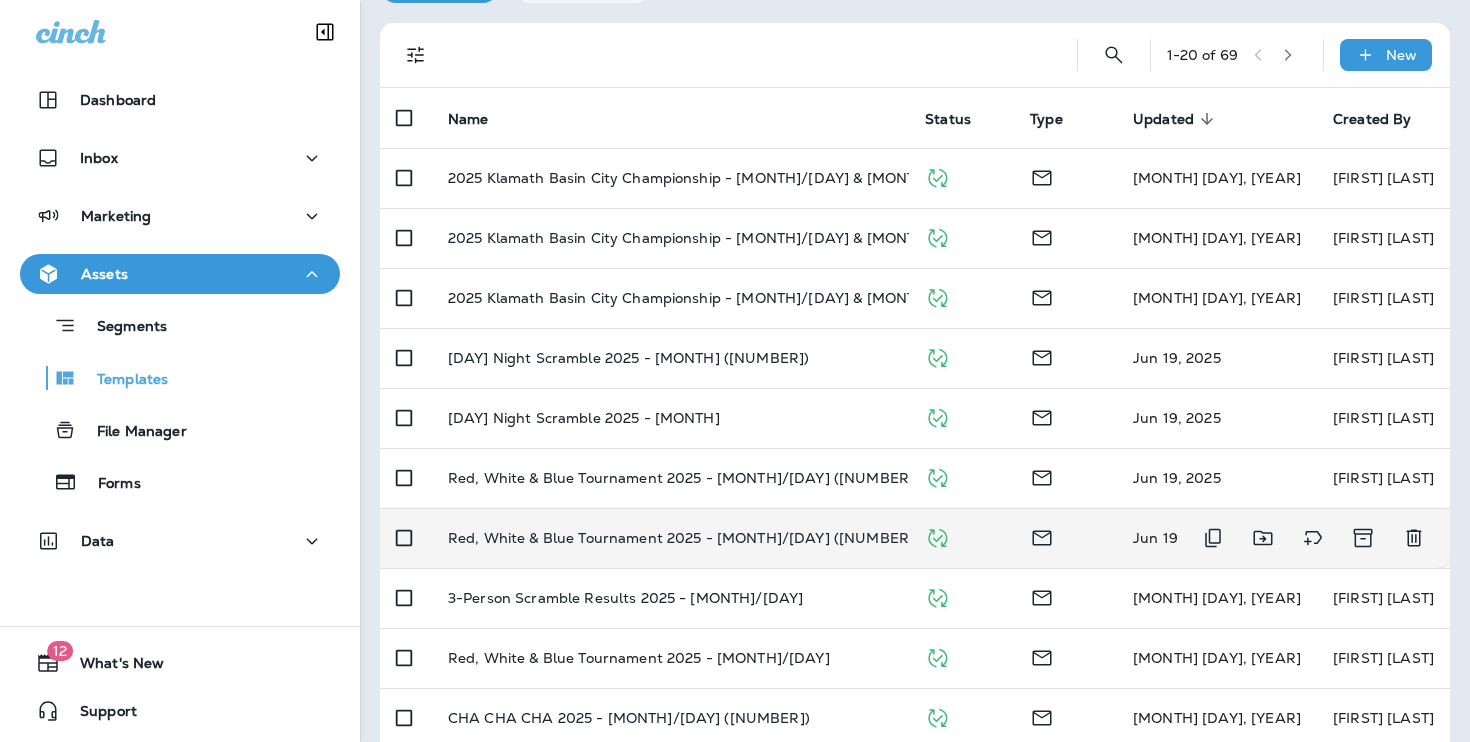 scroll, scrollTop: 128, scrollLeft: 0, axis: vertical 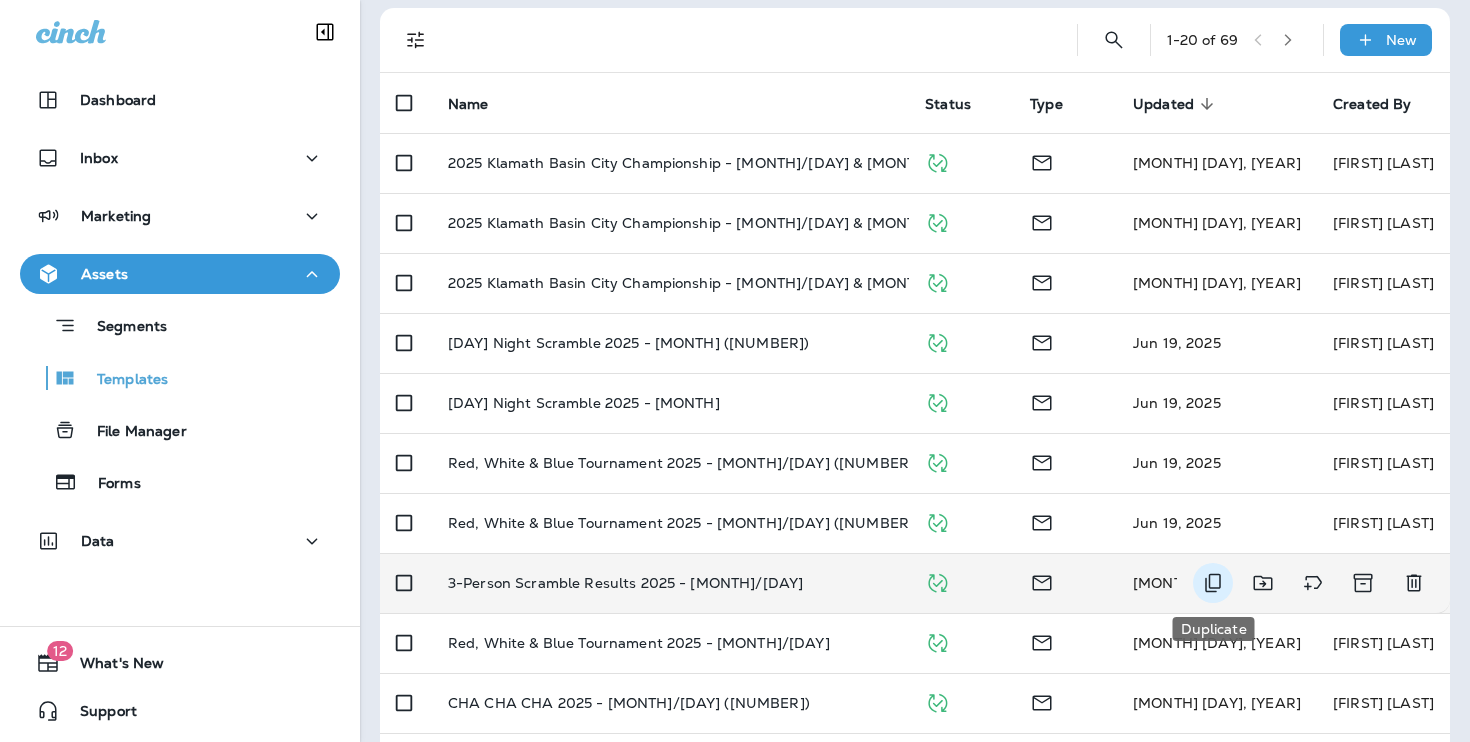 click at bounding box center [1213, 583] 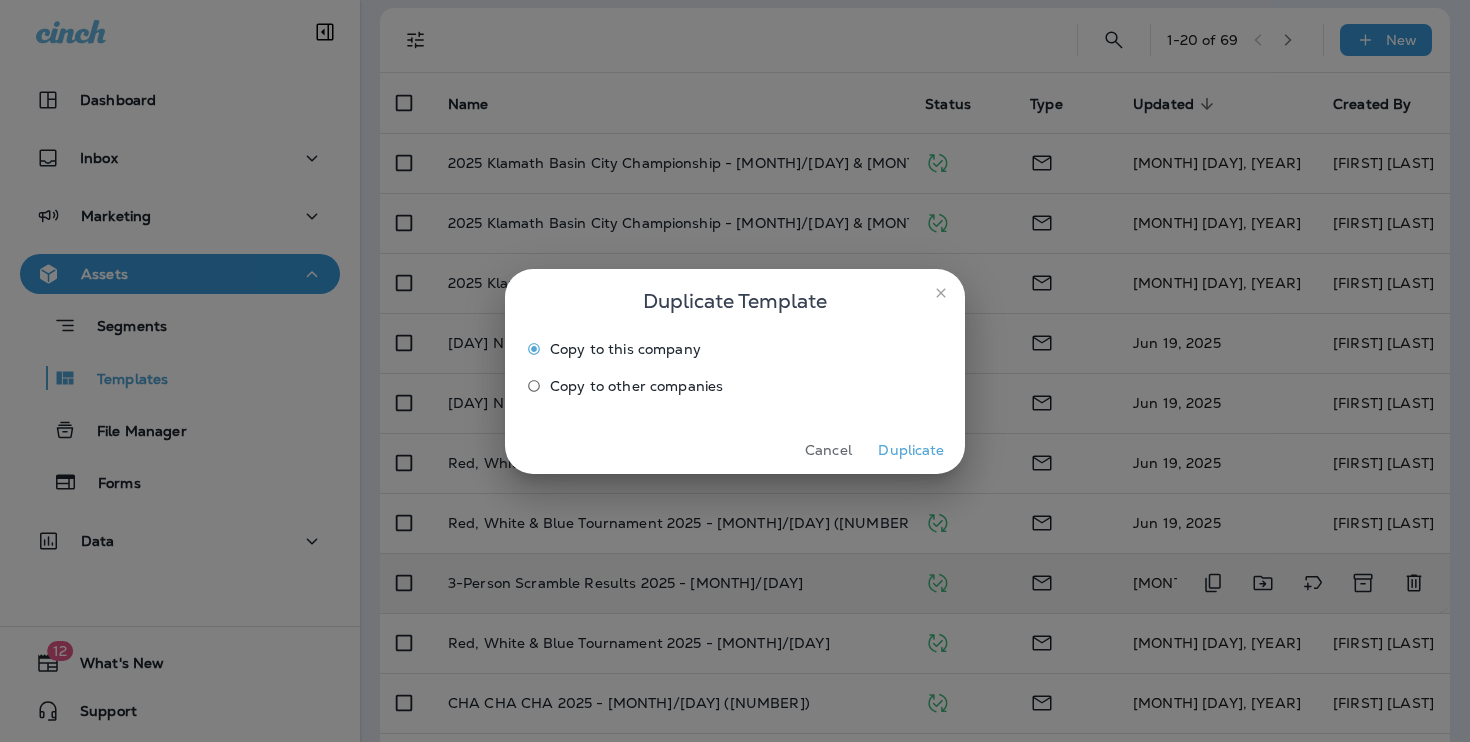 click on "Duplicate" at bounding box center [911, 450] 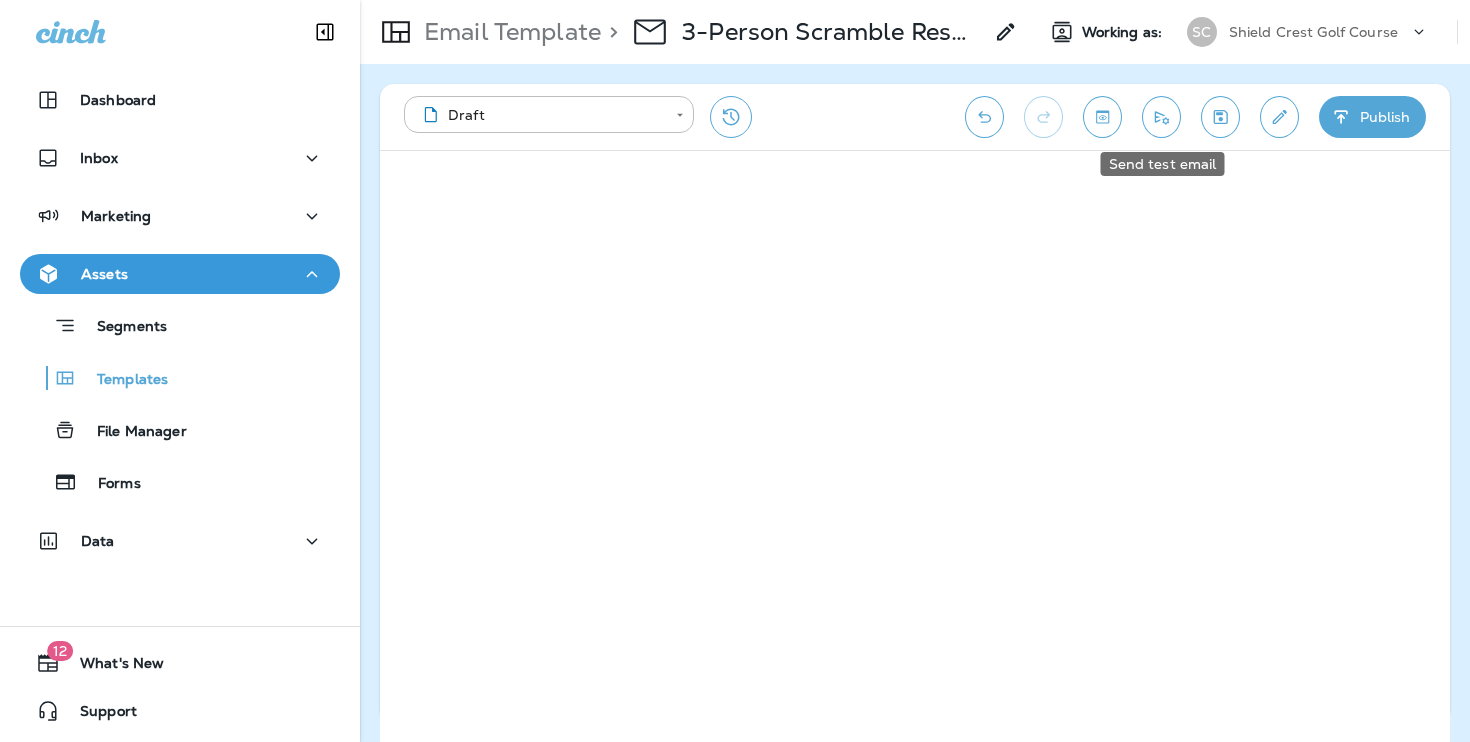 click on "Send test email" at bounding box center [1163, 164] 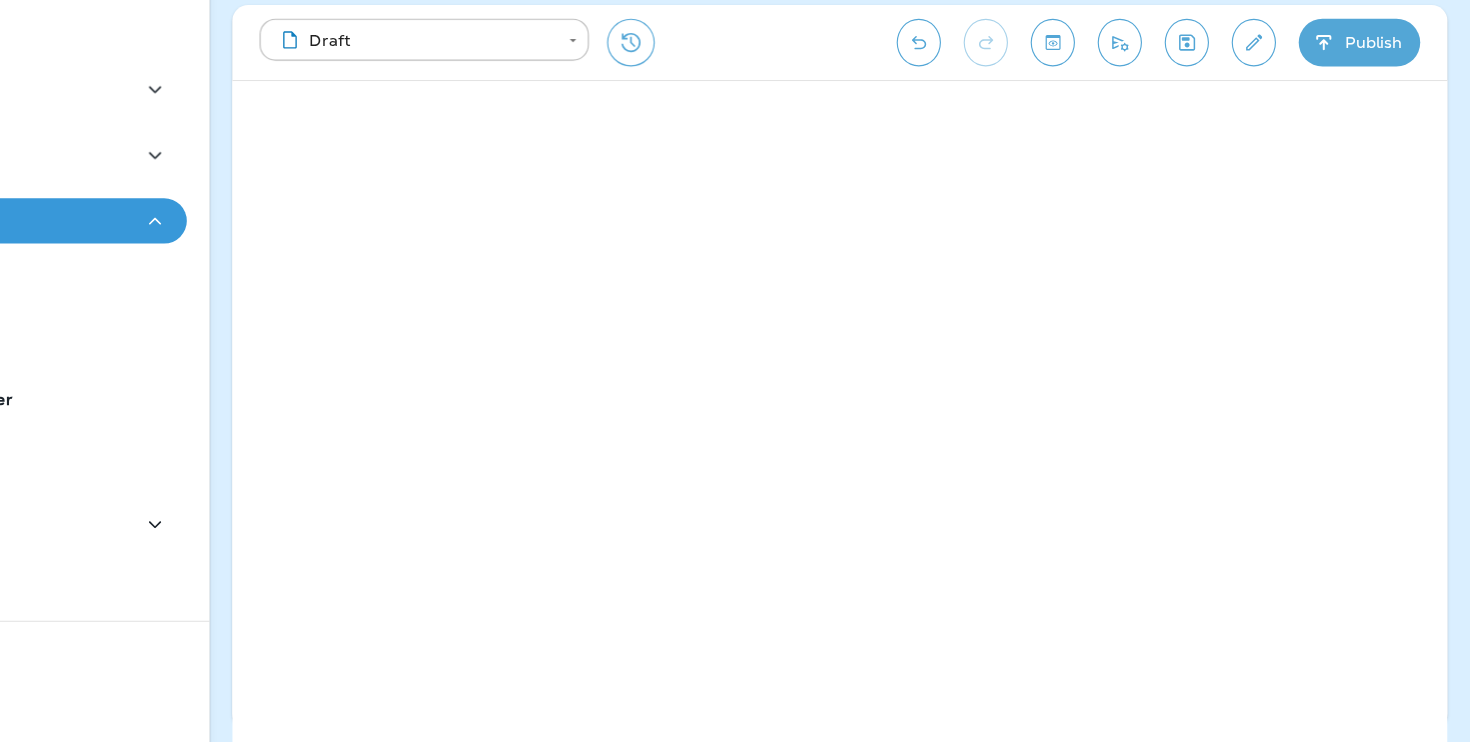 click at bounding box center (984, 117) 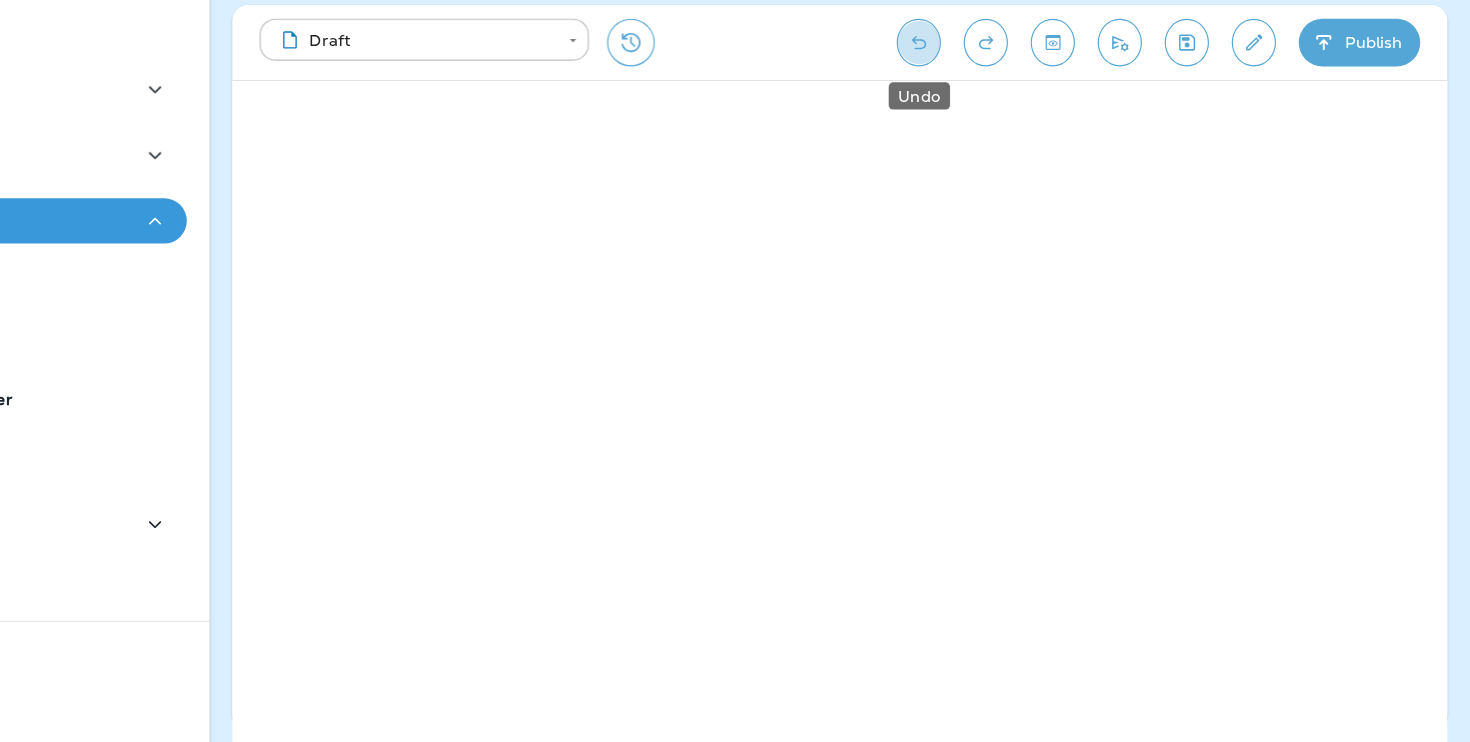 click at bounding box center (984, 117) 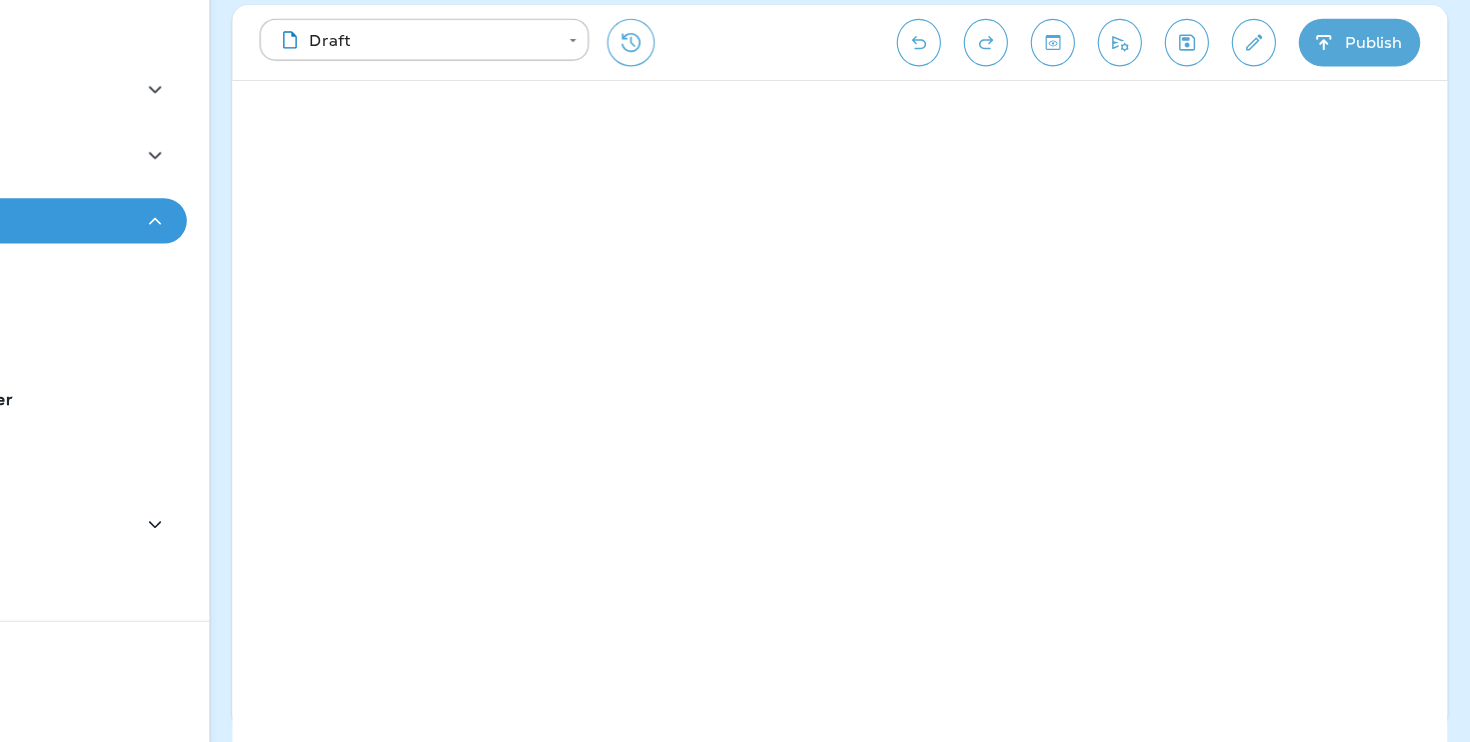 click at bounding box center (984, 117) 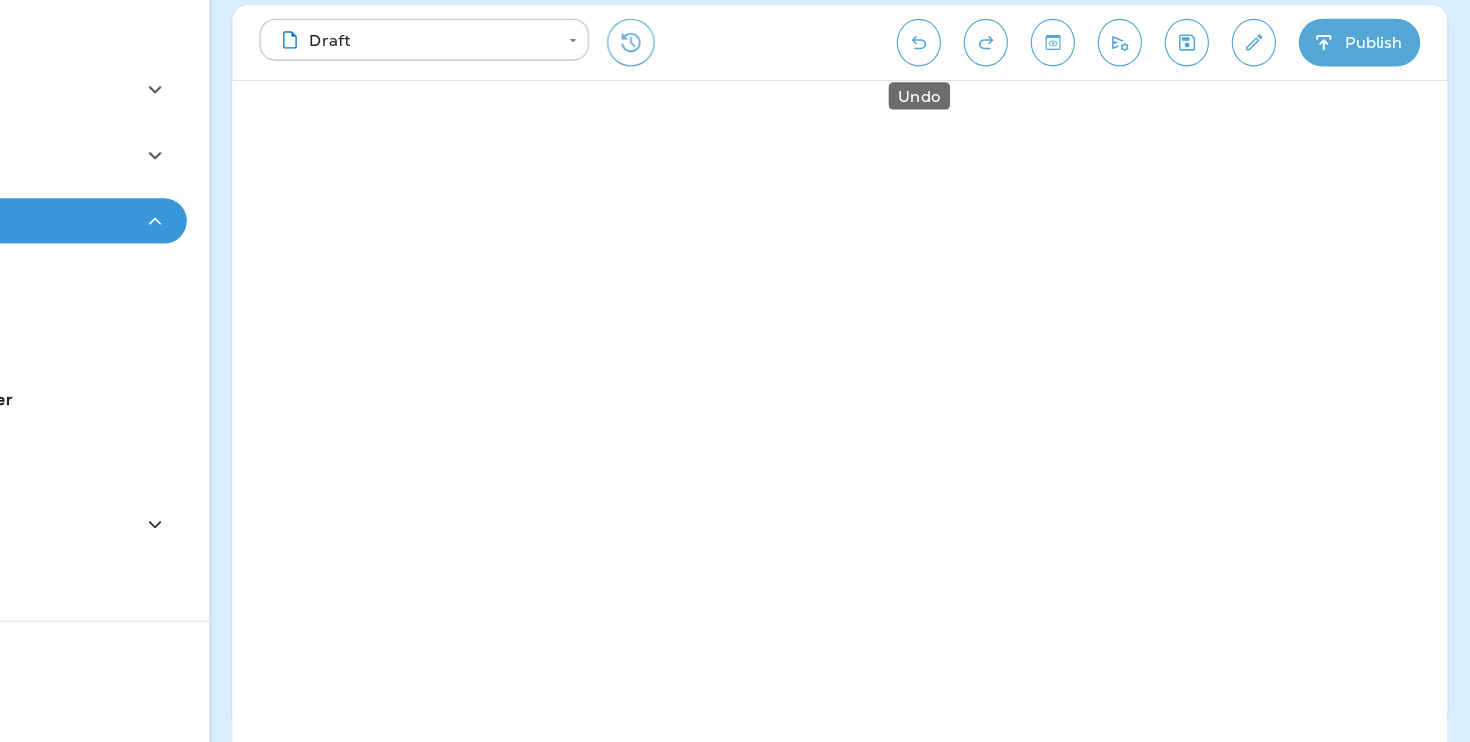 drag, startPoint x: 993, startPoint y: 115, endPoint x: 990, endPoint y: 134, distance: 19.235384 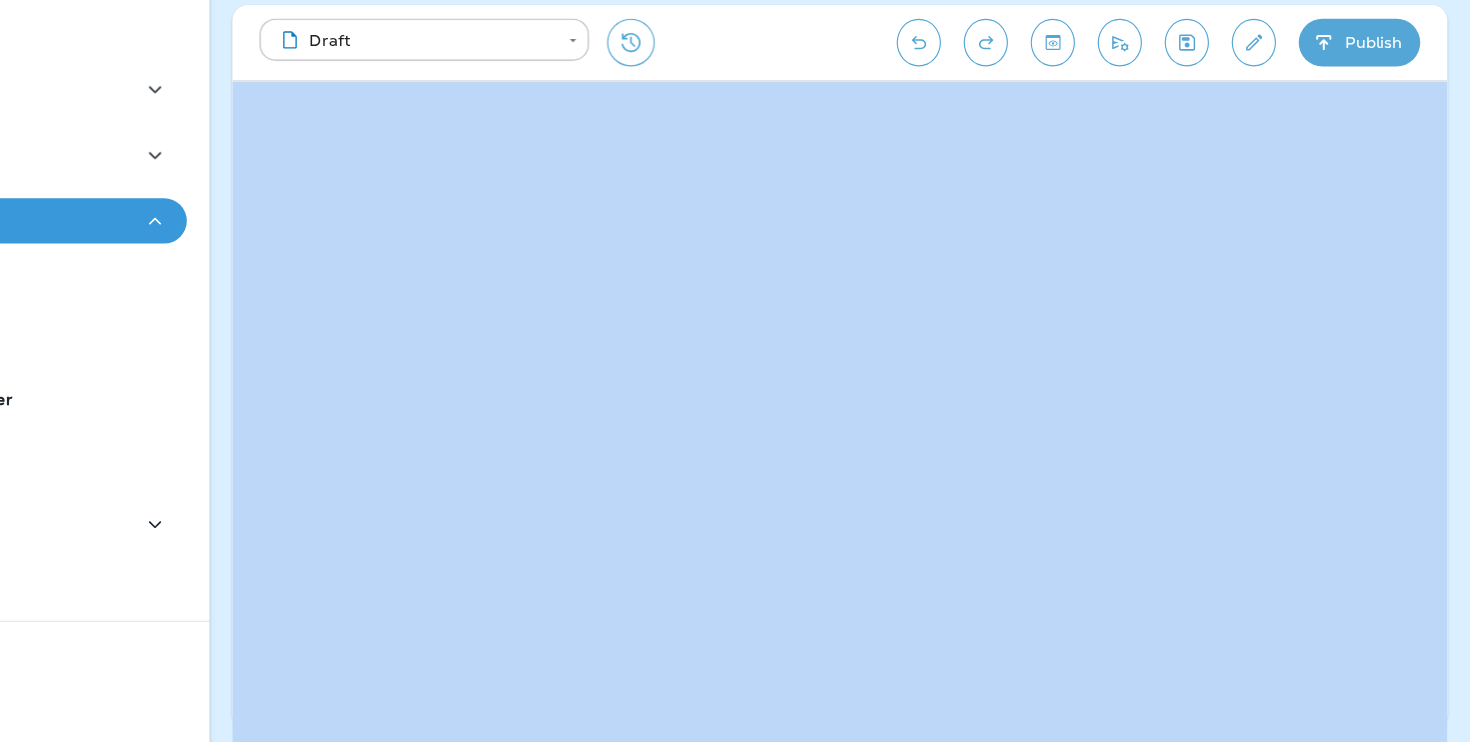 drag, startPoint x: 693, startPoint y: 91, endPoint x: 661, endPoint y: 65, distance: 41.231056 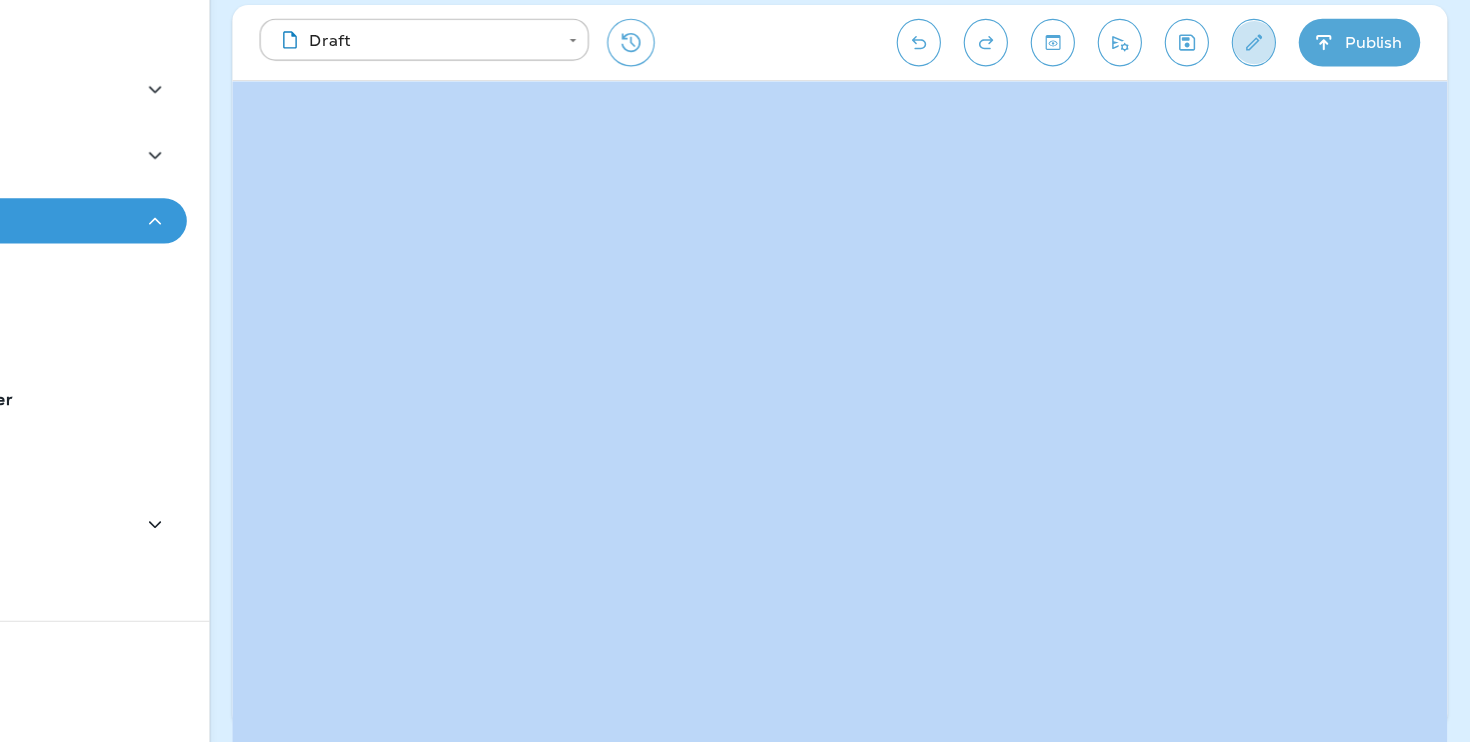 click at bounding box center [1279, 117] 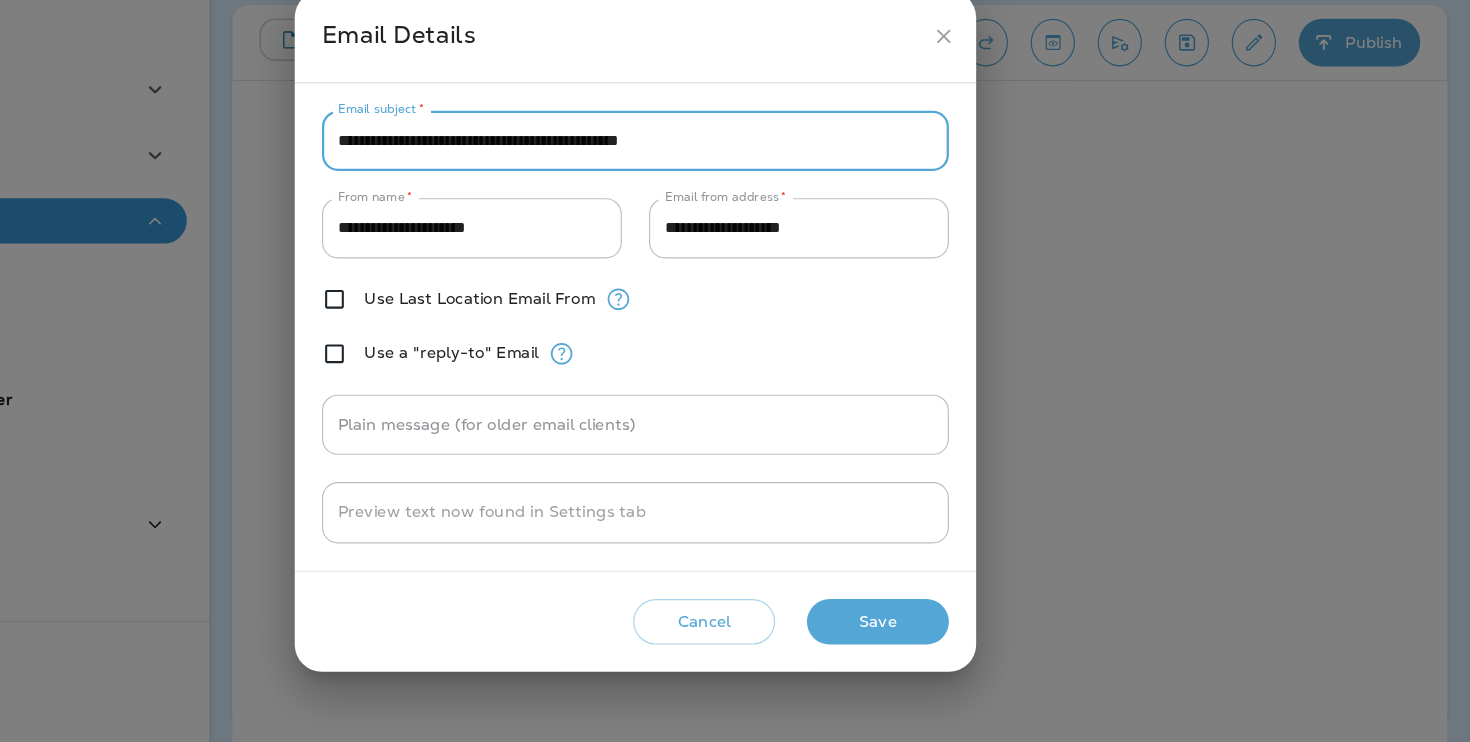 drag, startPoint x: 603, startPoint y: 208, endPoint x: 464, endPoint y: 203, distance: 139.0899 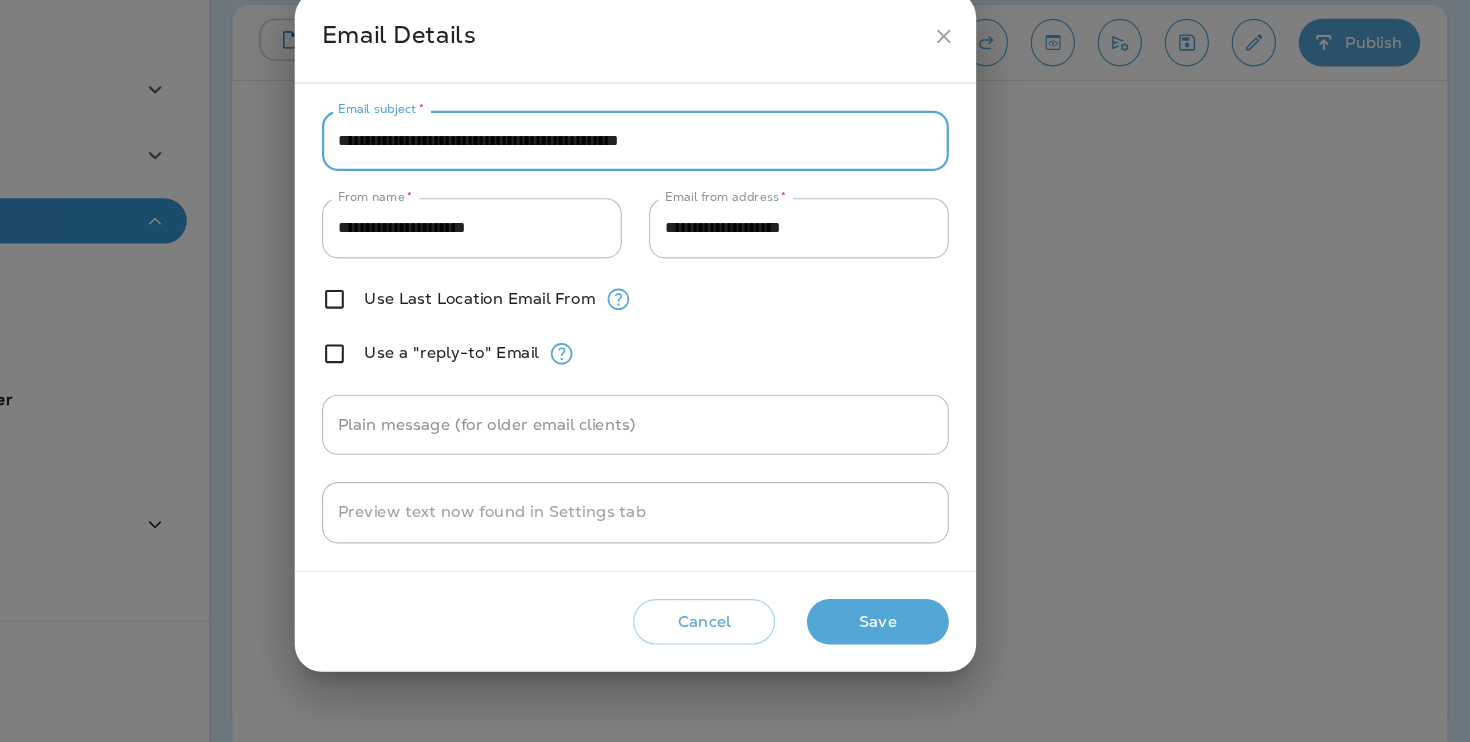 click on "**********" at bounding box center [735, 203] 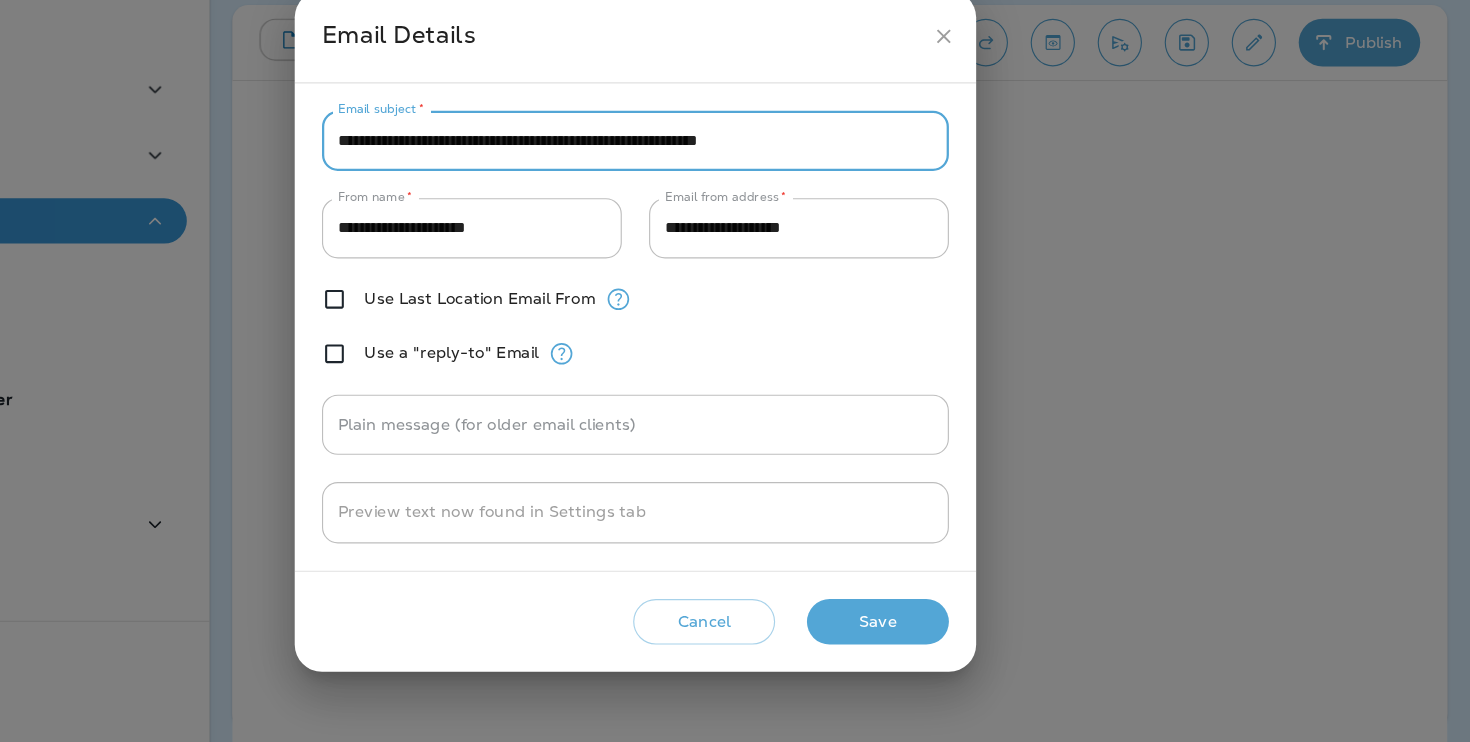 click on "**********" at bounding box center (735, 203) 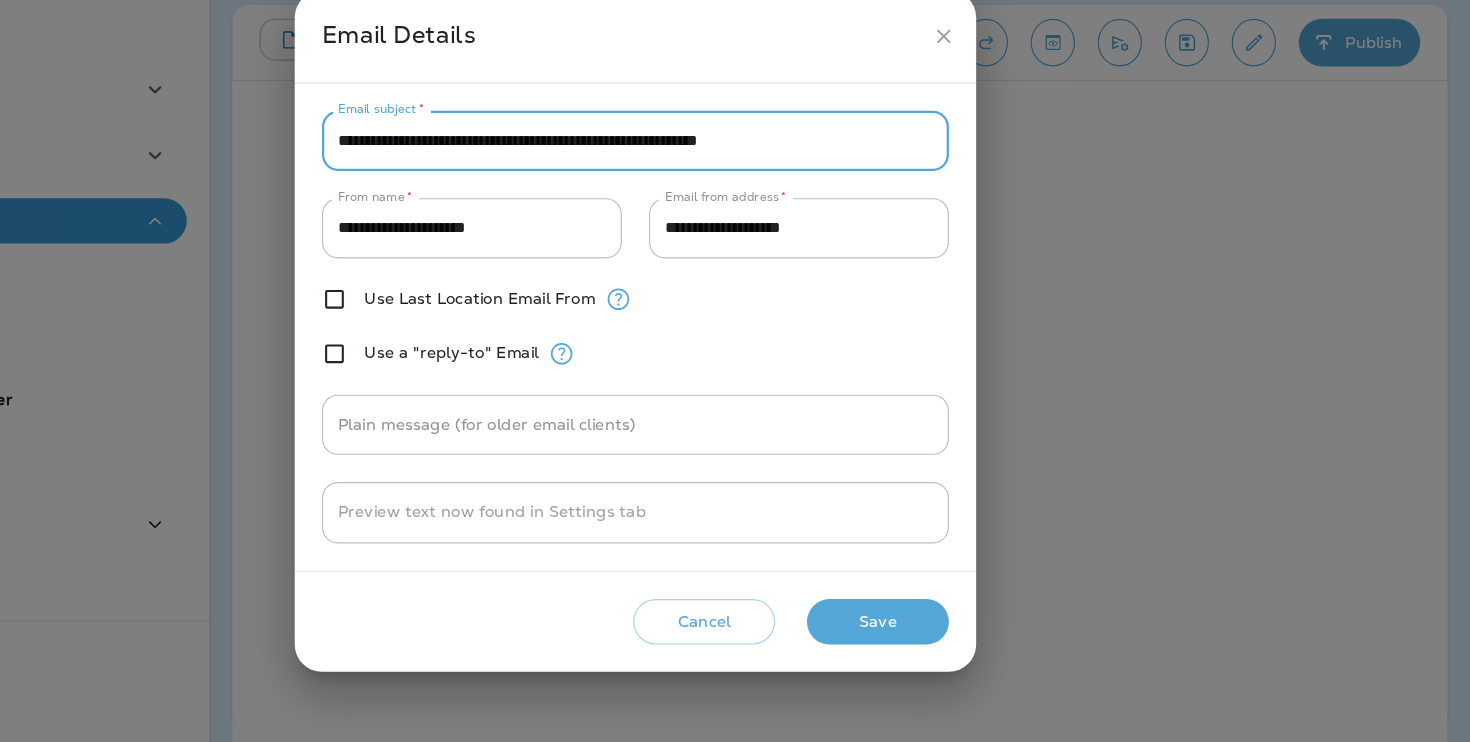 type on "**********" 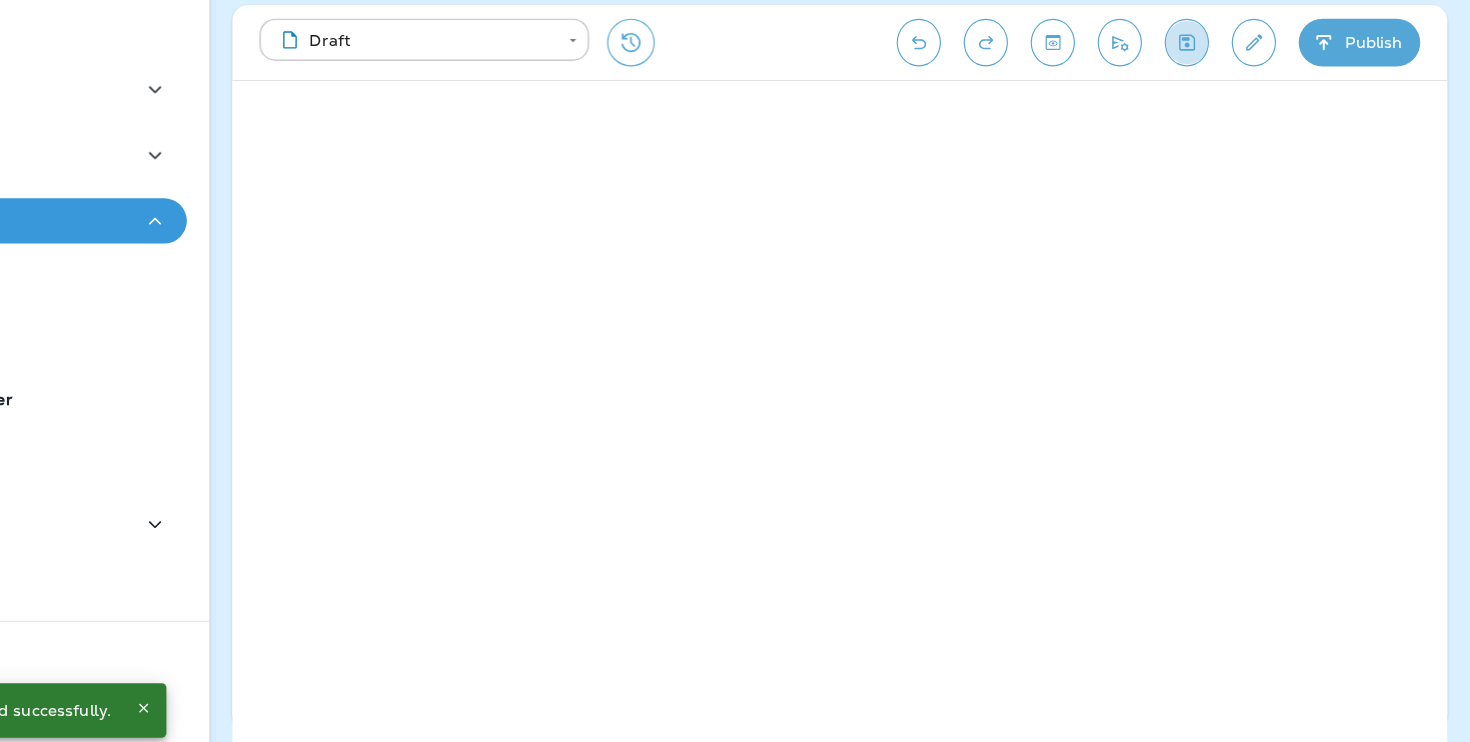 click at bounding box center (1220, 117) 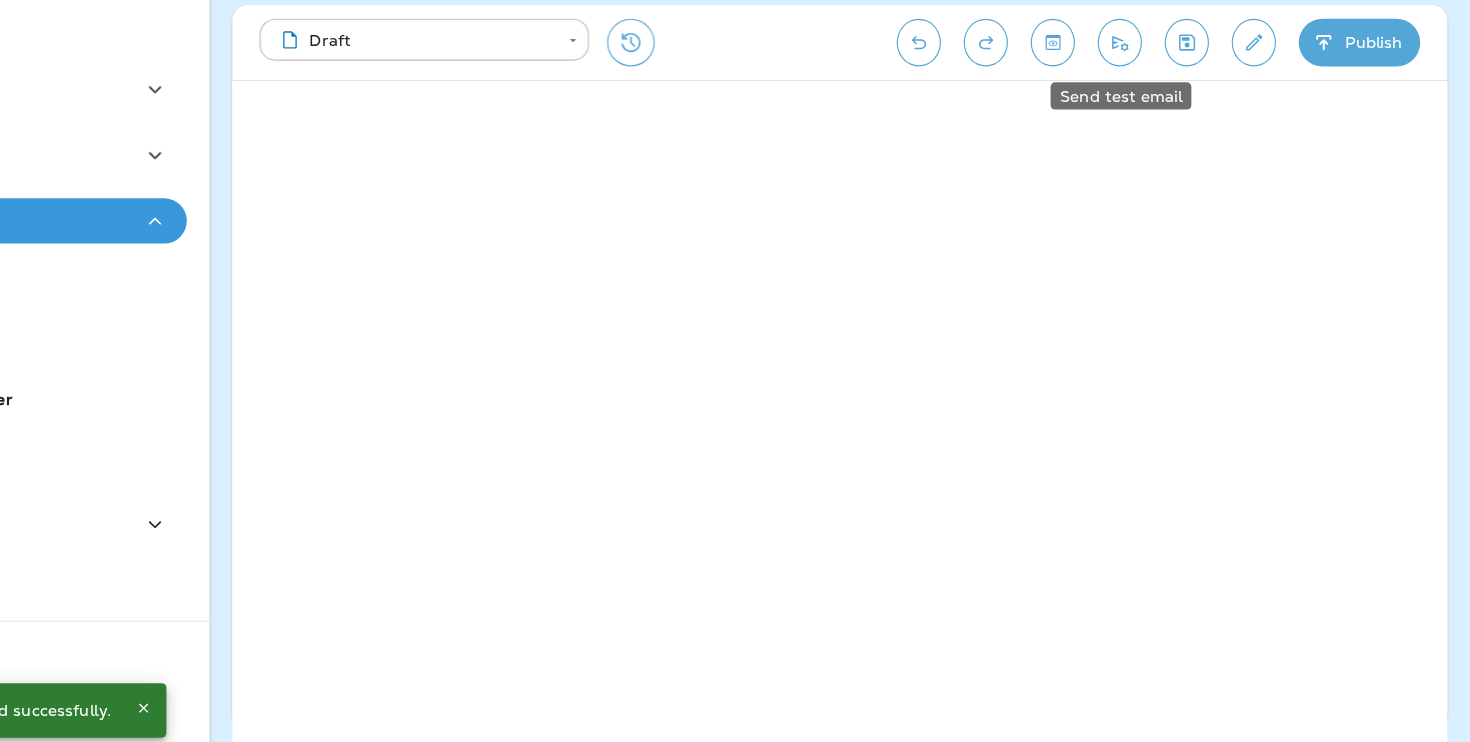 click at bounding box center [1161, 117] 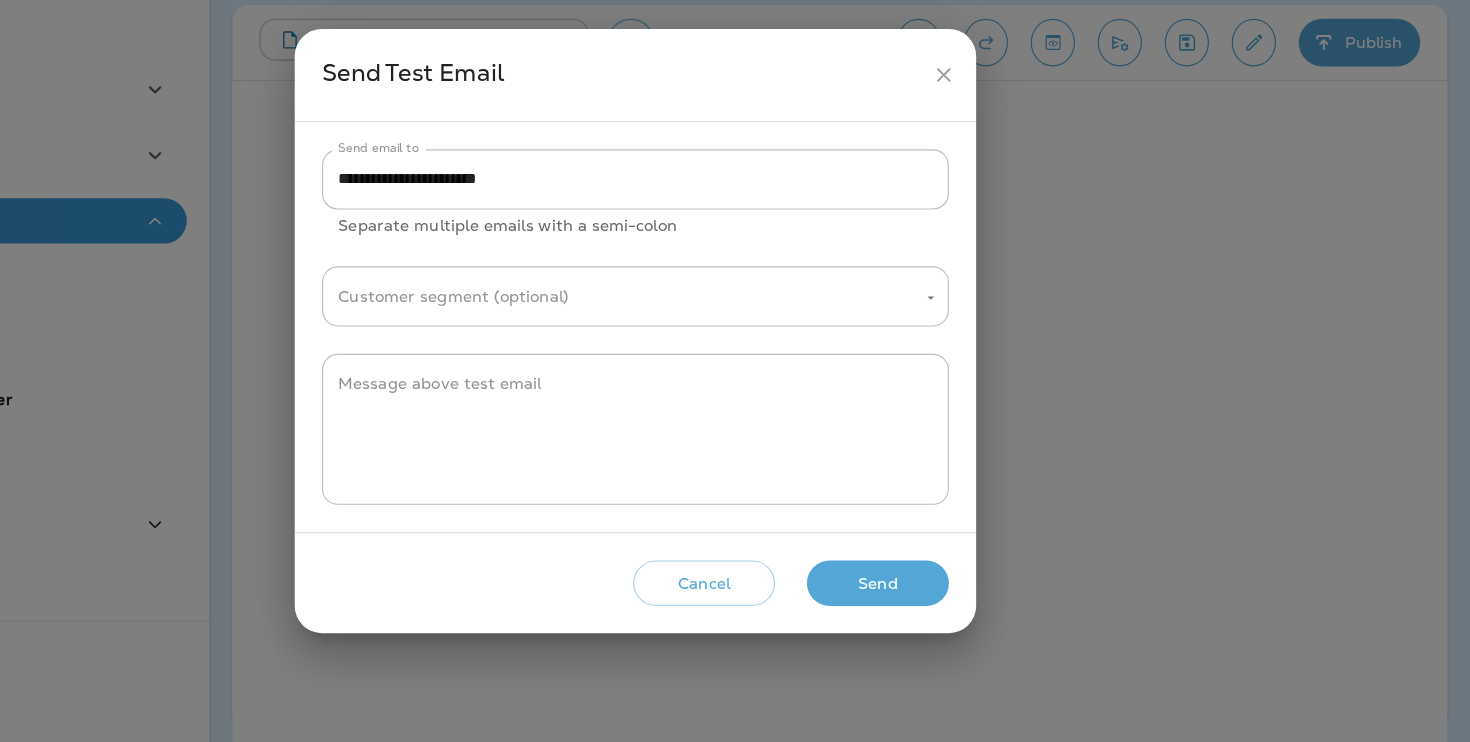 click on "Send" at bounding box center [948, 593] 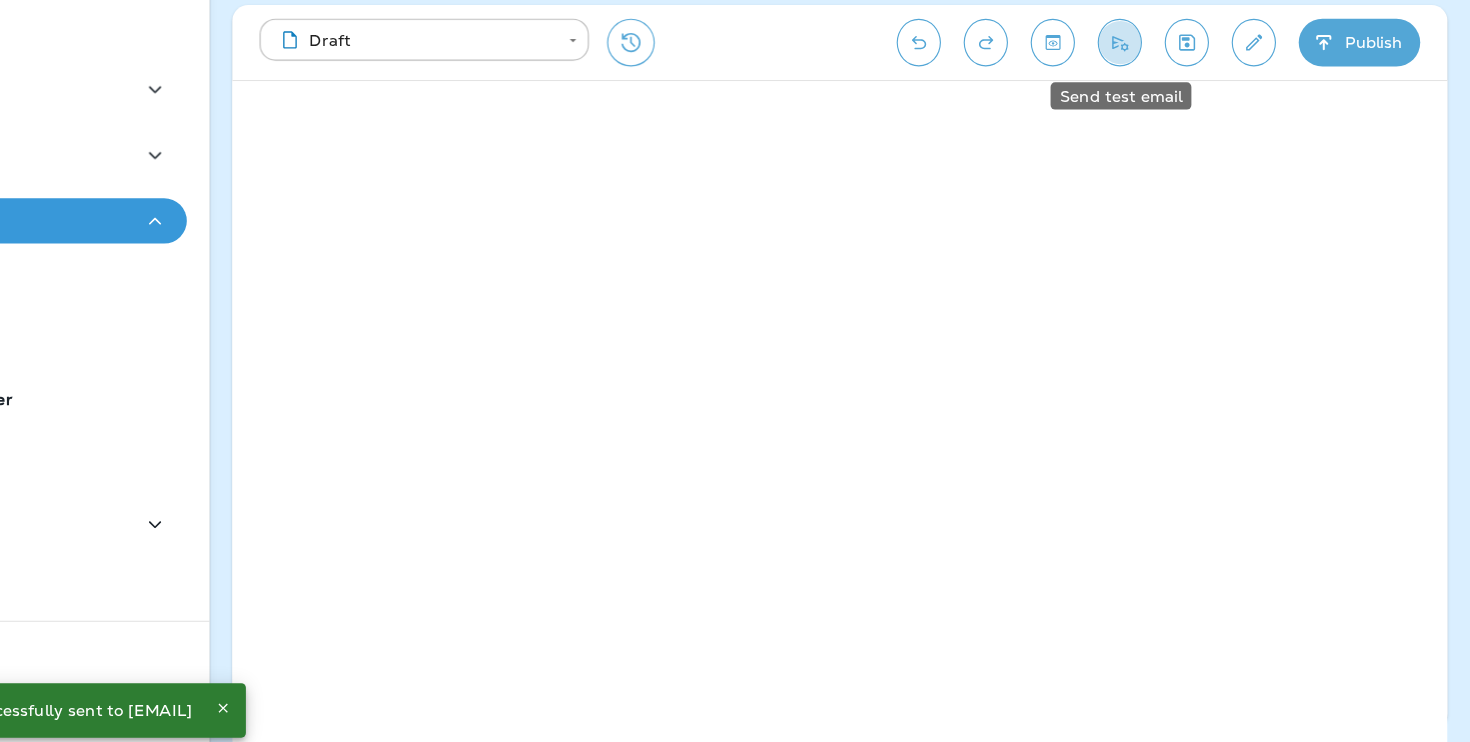 click at bounding box center (1161, 117) 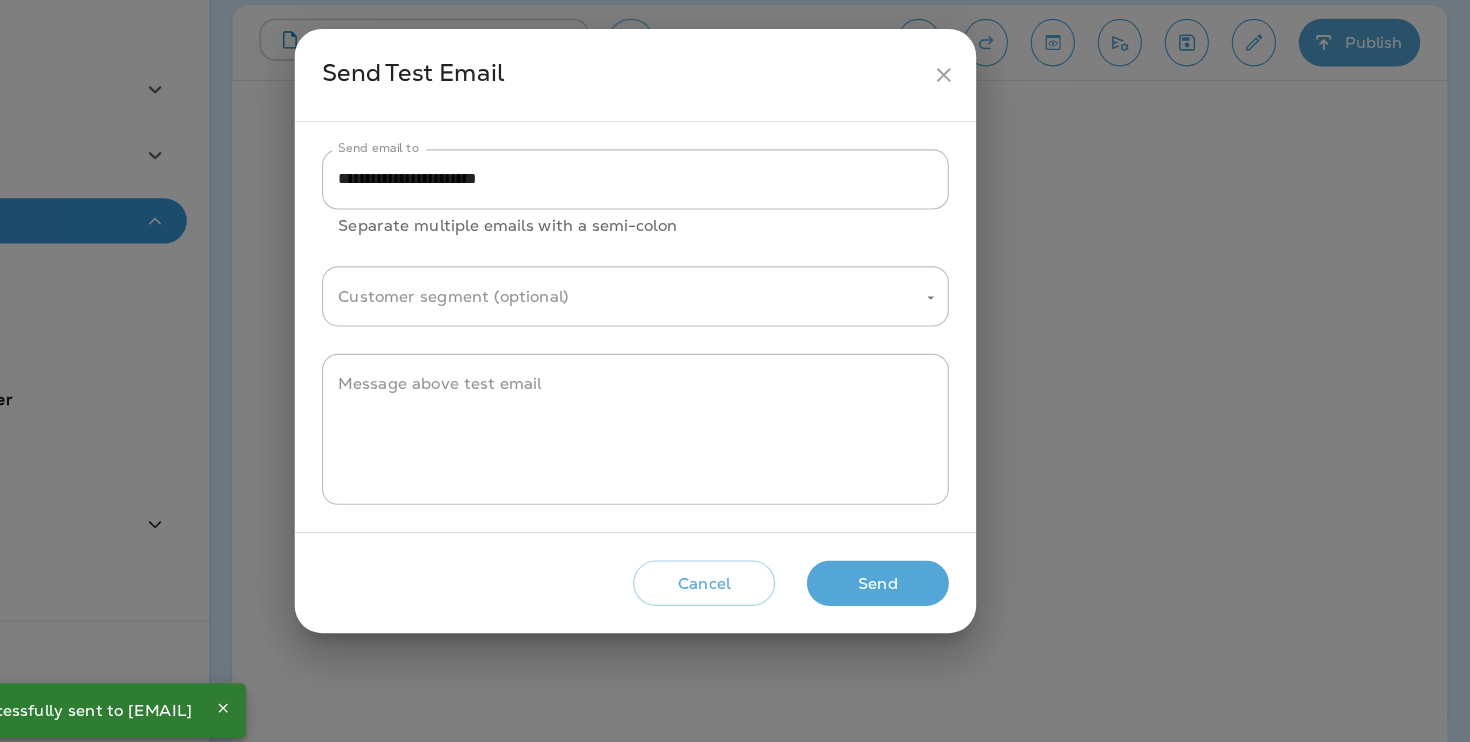 click on "Send" at bounding box center [948, 593] 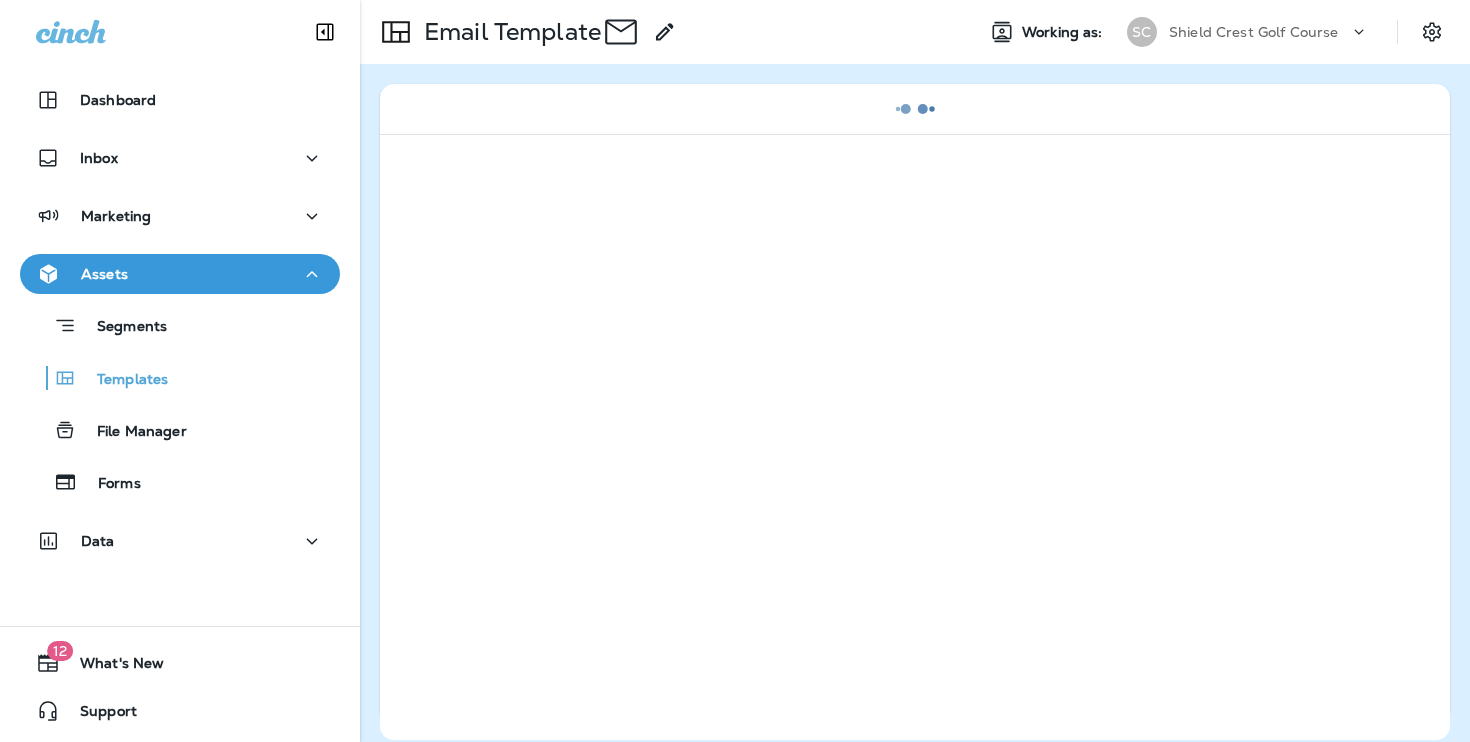 scroll, scrollTop: 0, scrollLeft: 0, axis: both 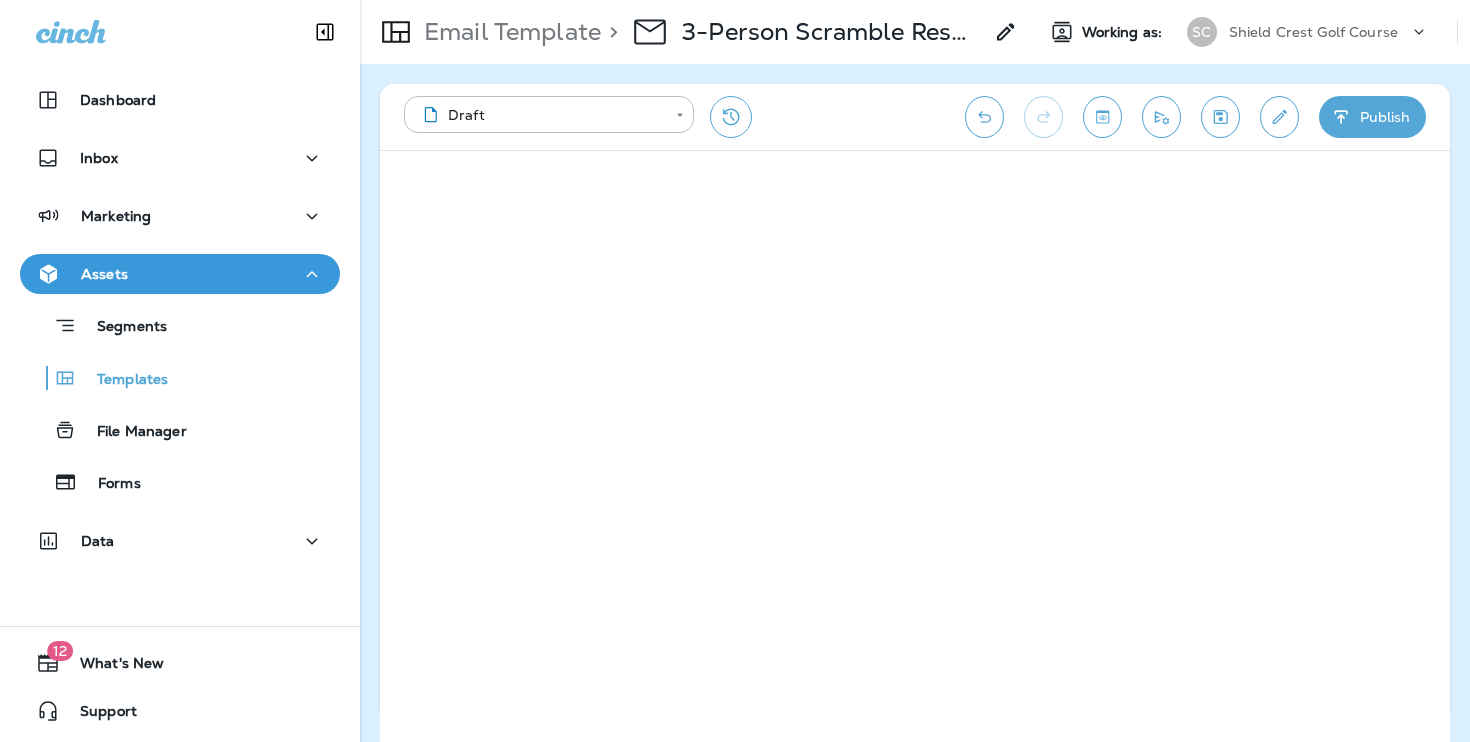 click at bounding box center [1006, 32] 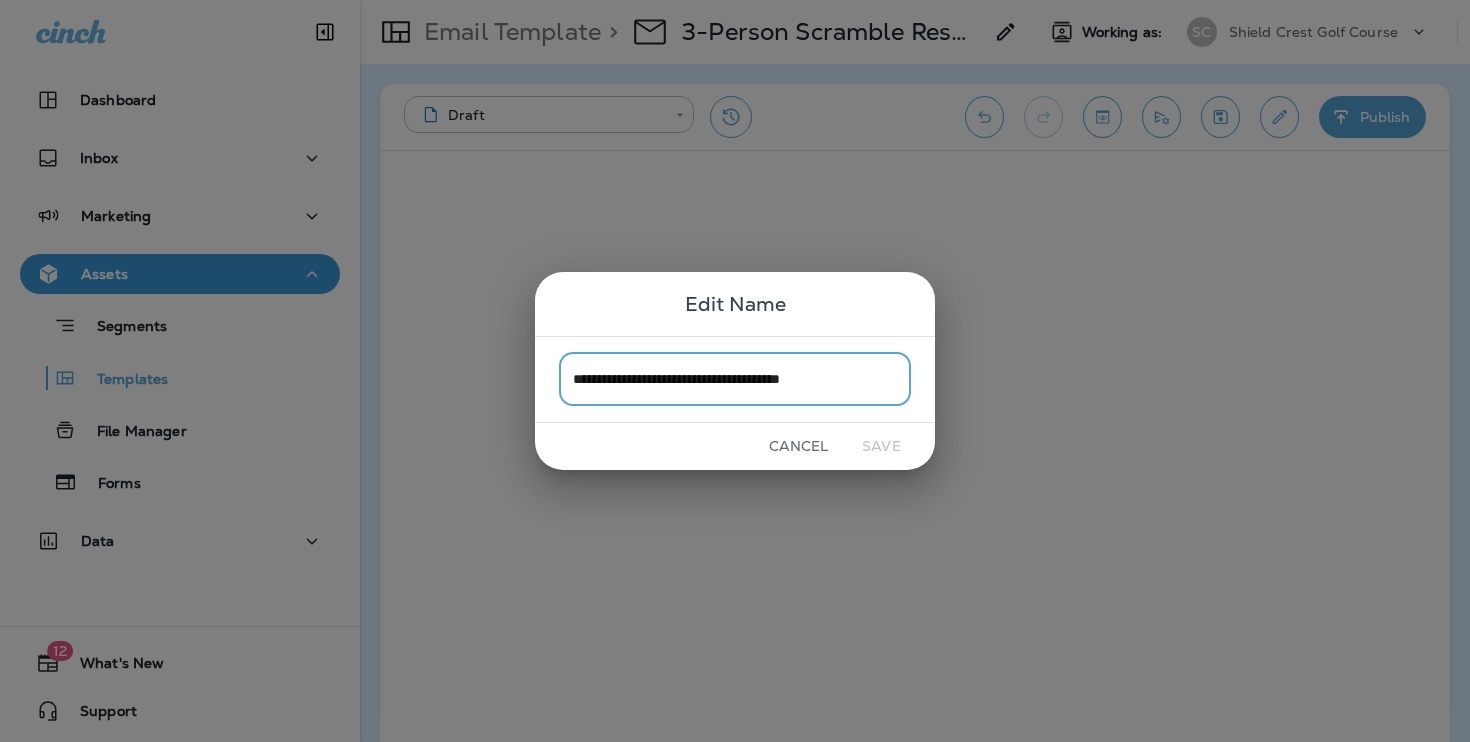 click on "**********" at bounding box center [735, 379] 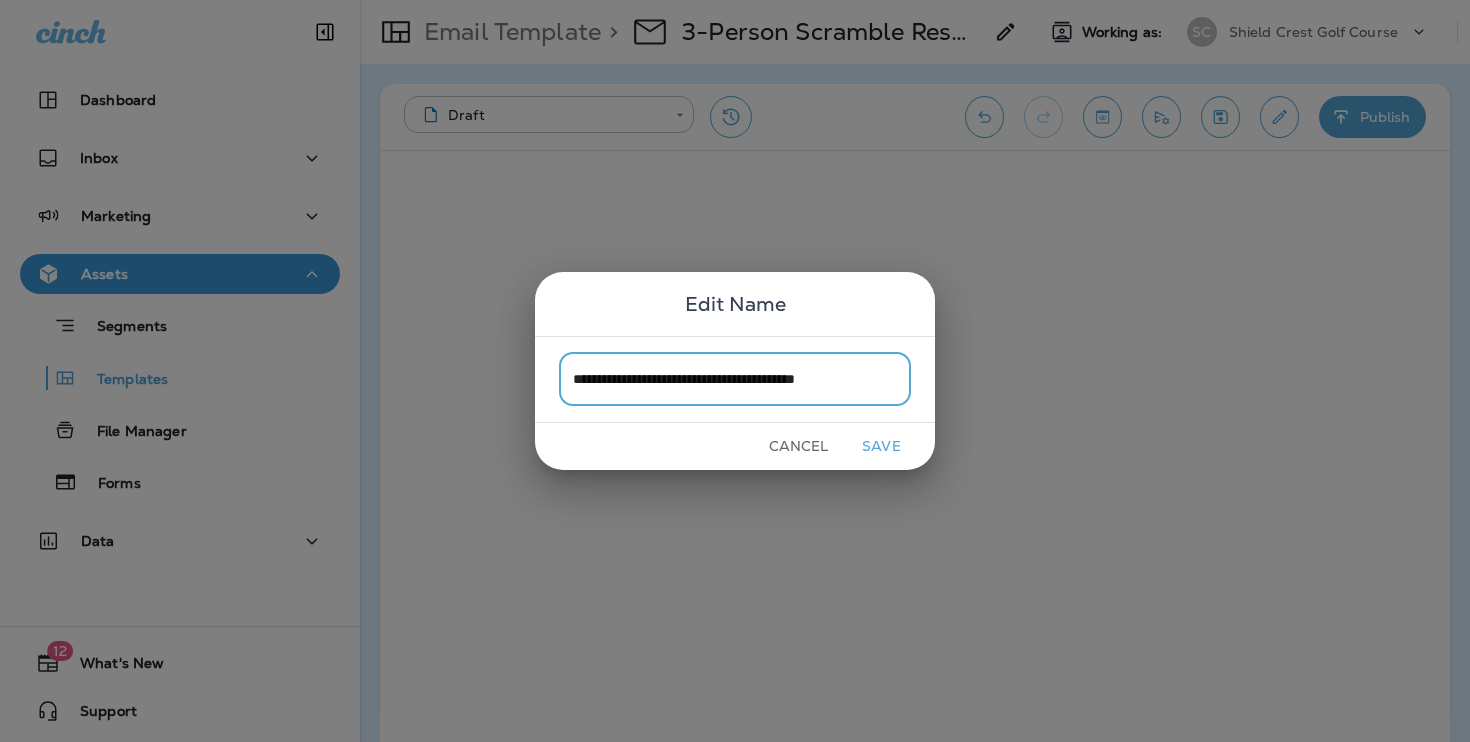 click on "**********" at bounding box center (735, 379) 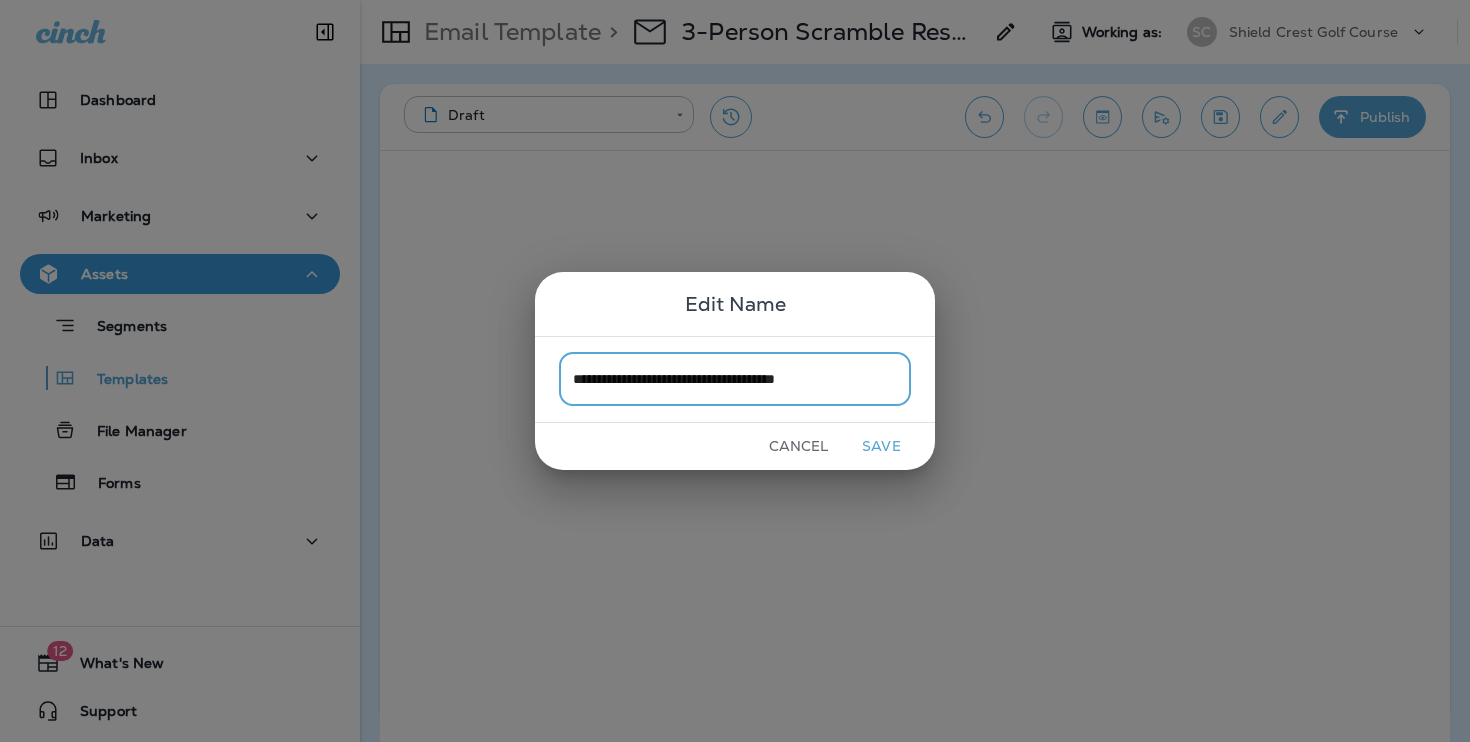 type on "**********" 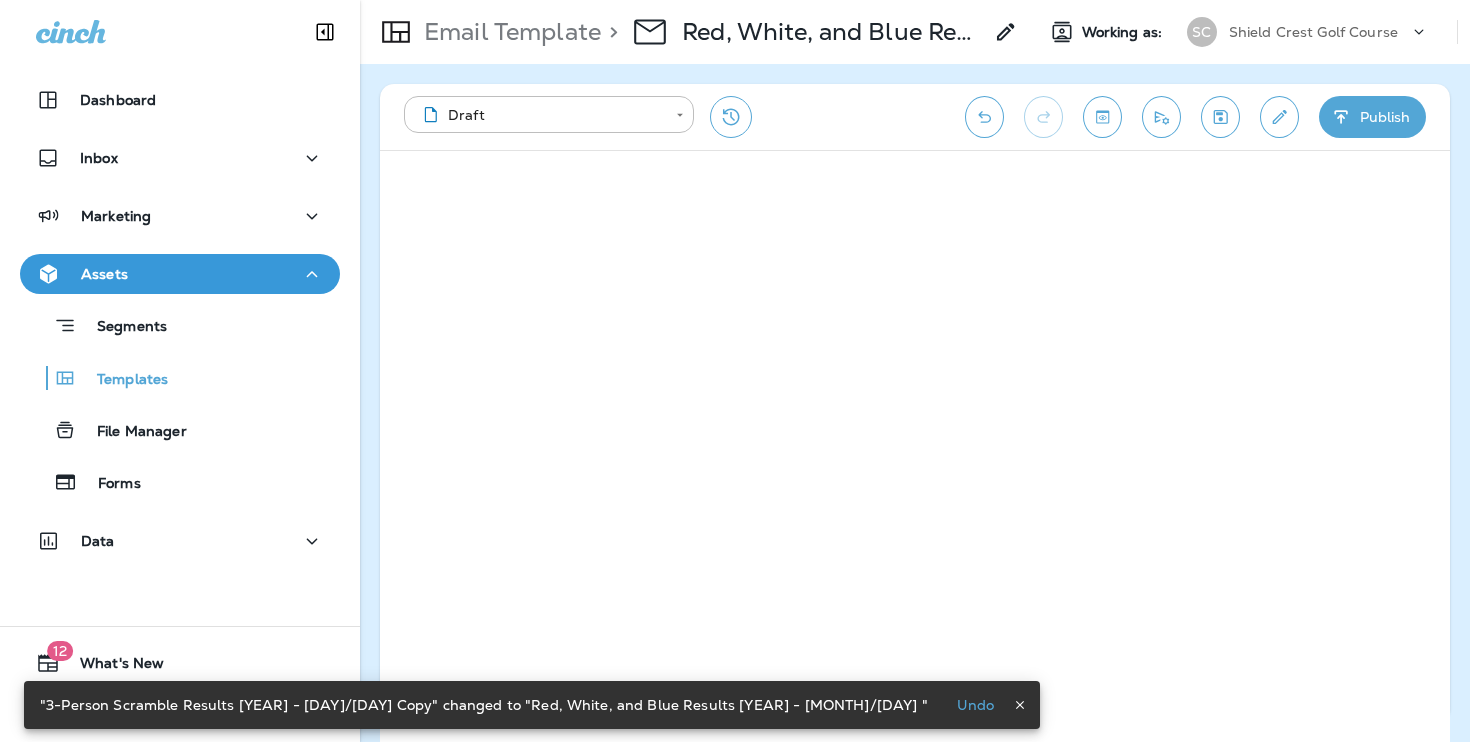 click at bounding box center (1161, 117) 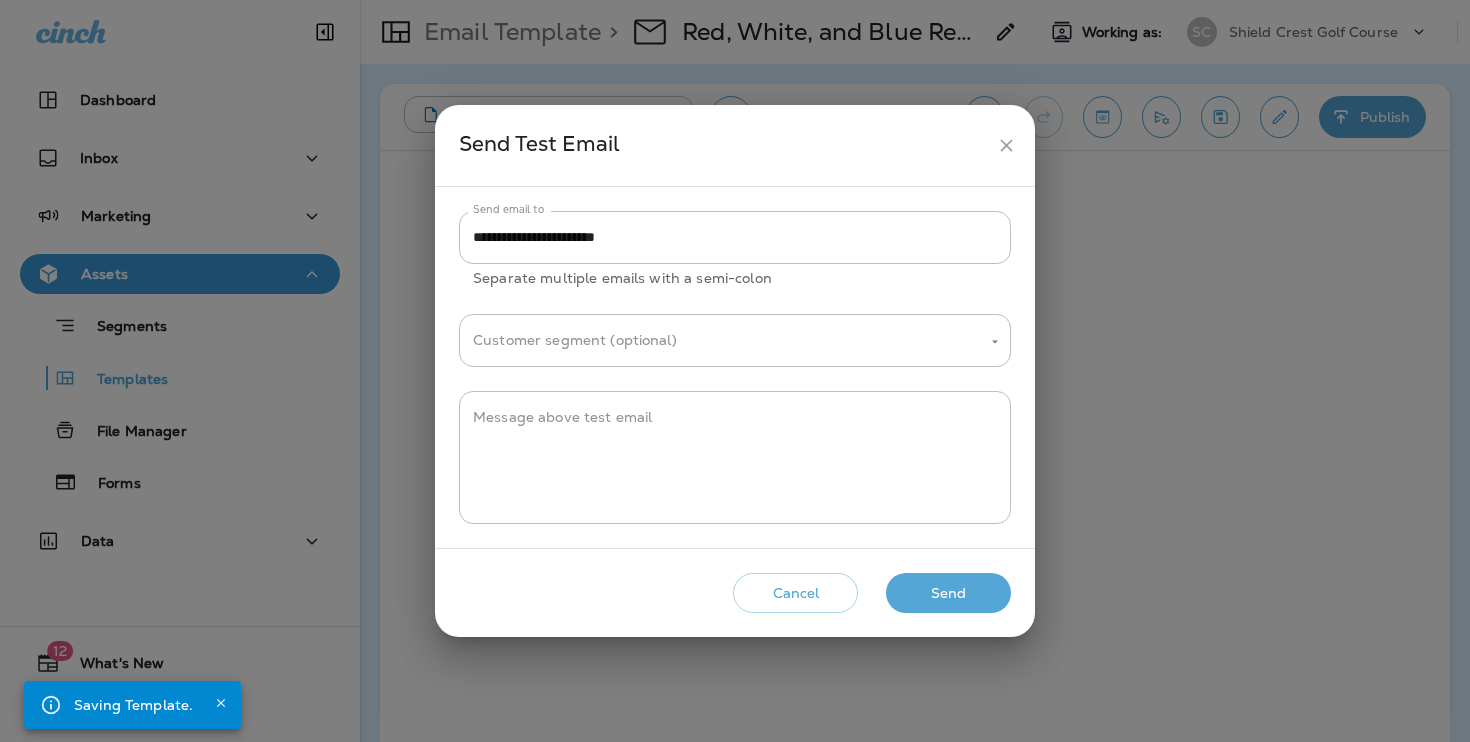 click on "Send" at bounding box center (948, 593) 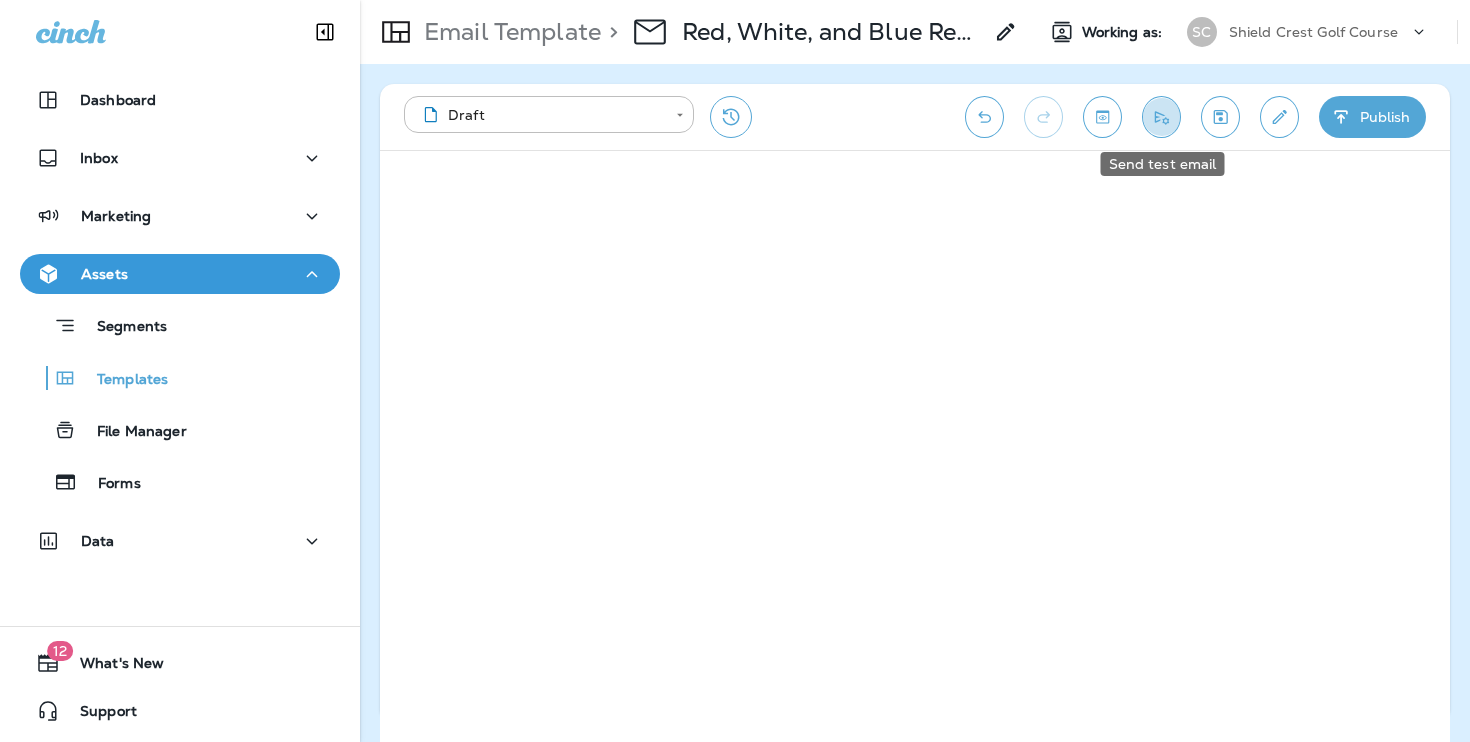 click at bounding box center [1161, 117] 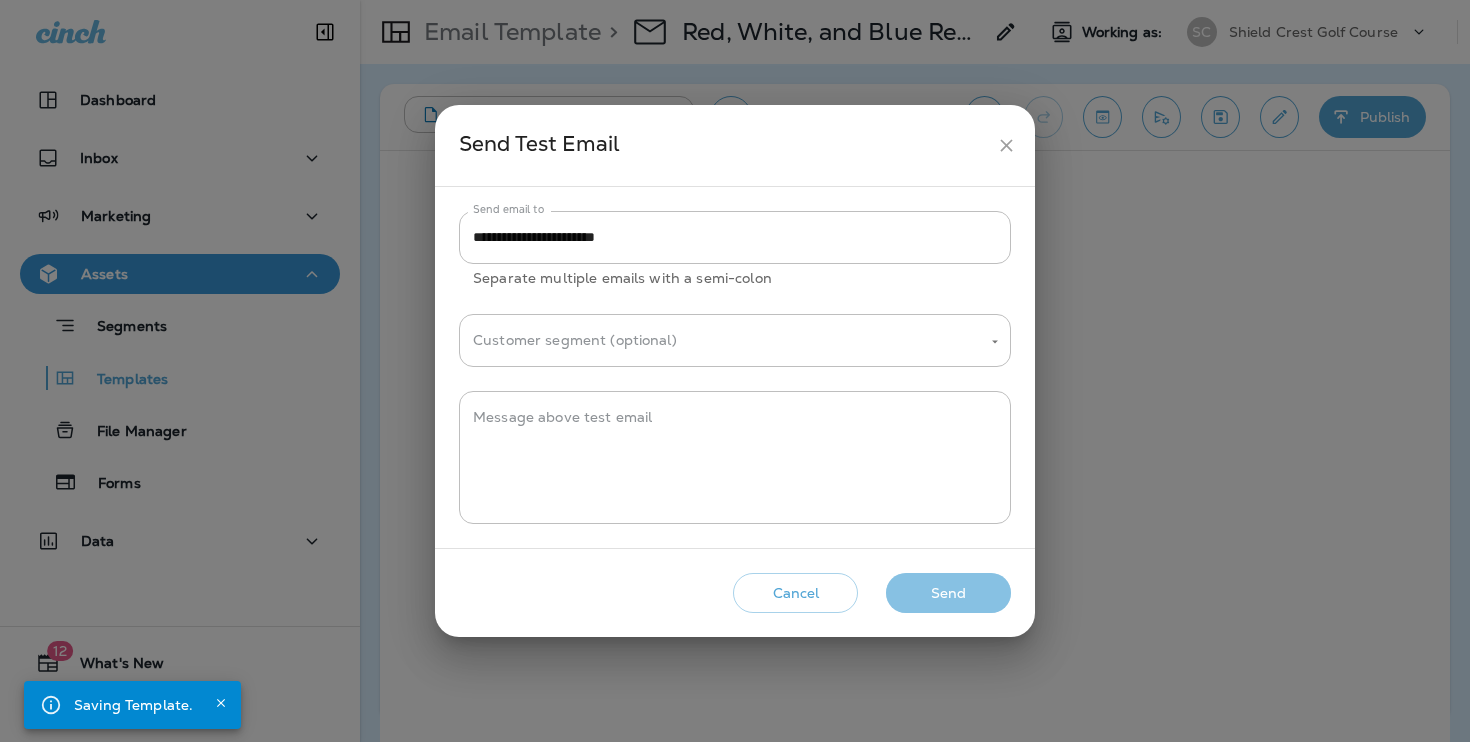 click on "Send" at bounding box center (948, 593) 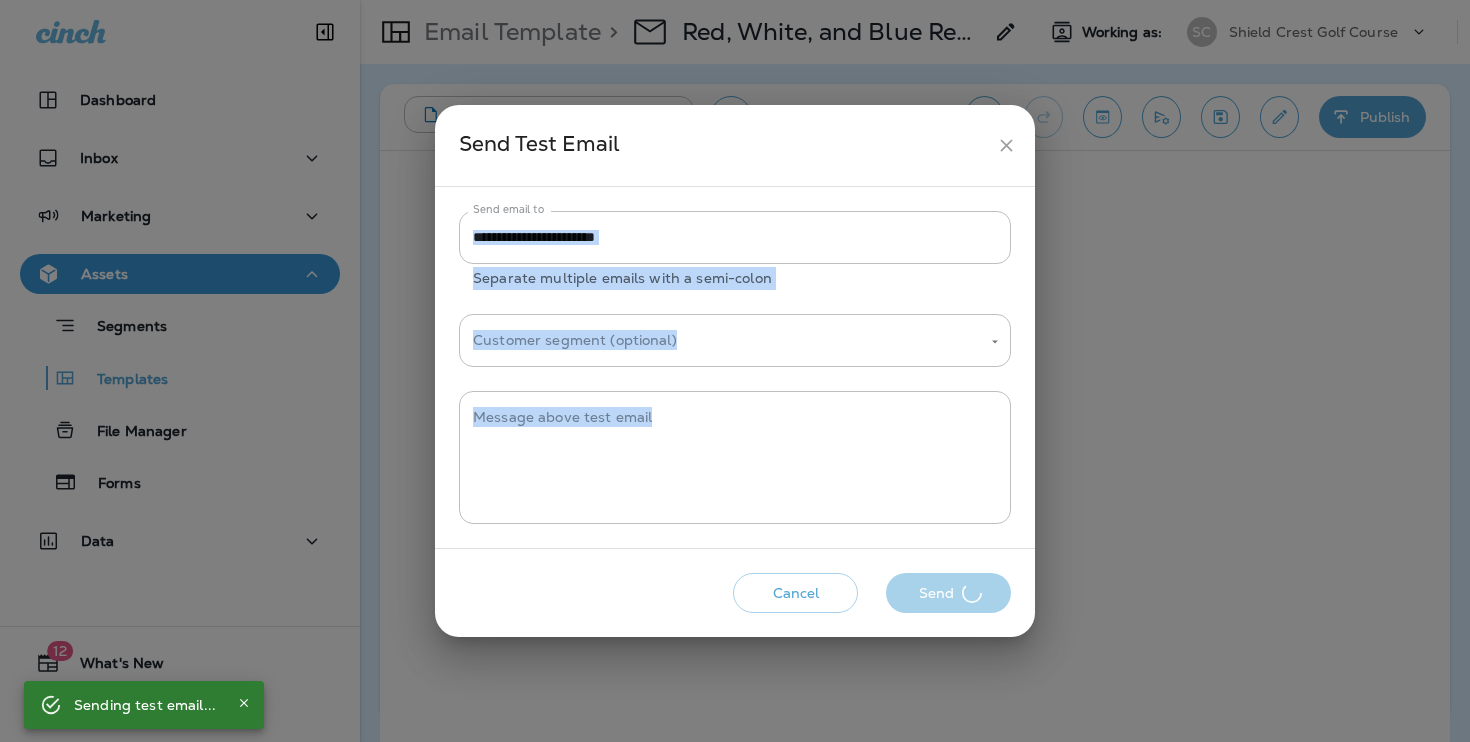 click on "Cancel Send" at bounding box center [735, 593] 